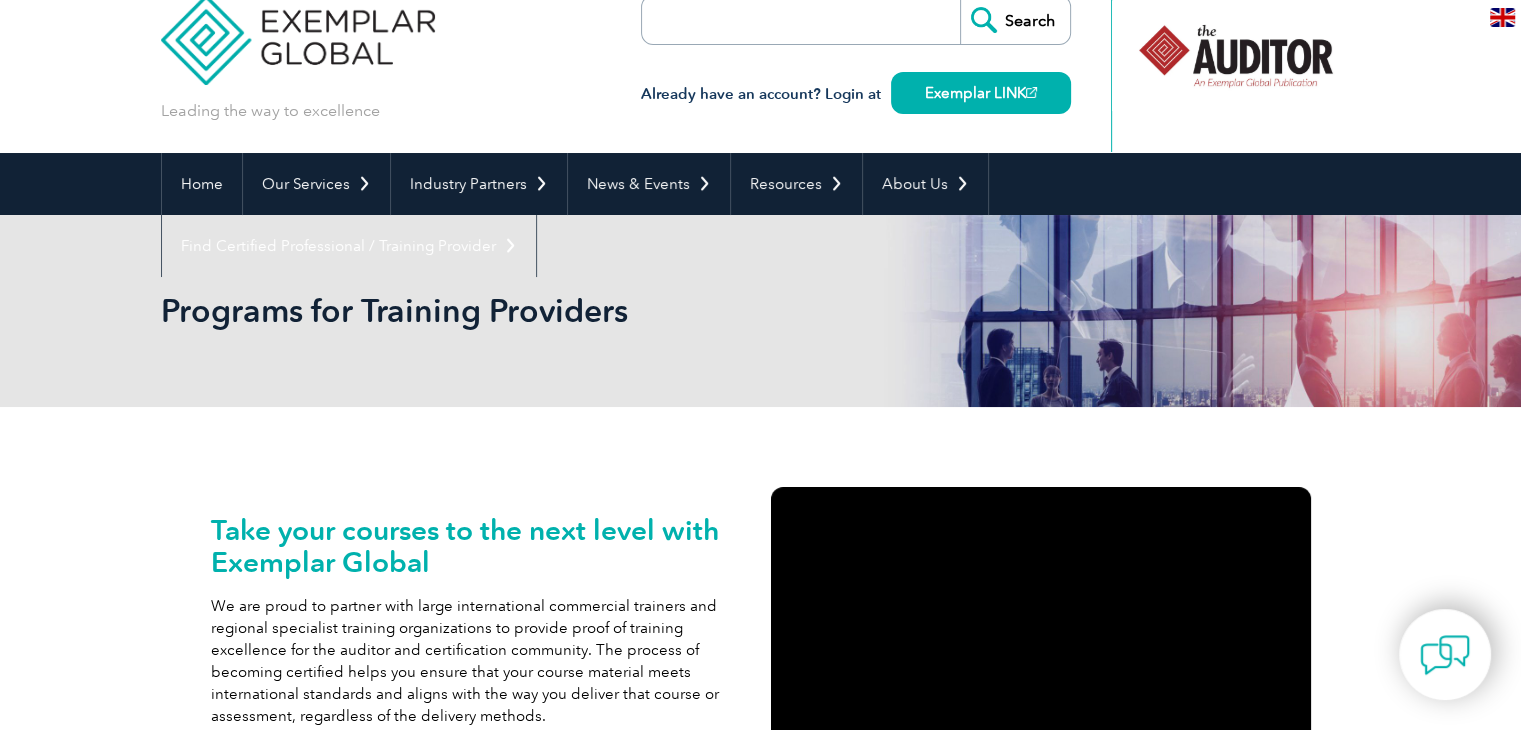 scroll, scrollTop: 0, scrollLeft: 0, axis: both 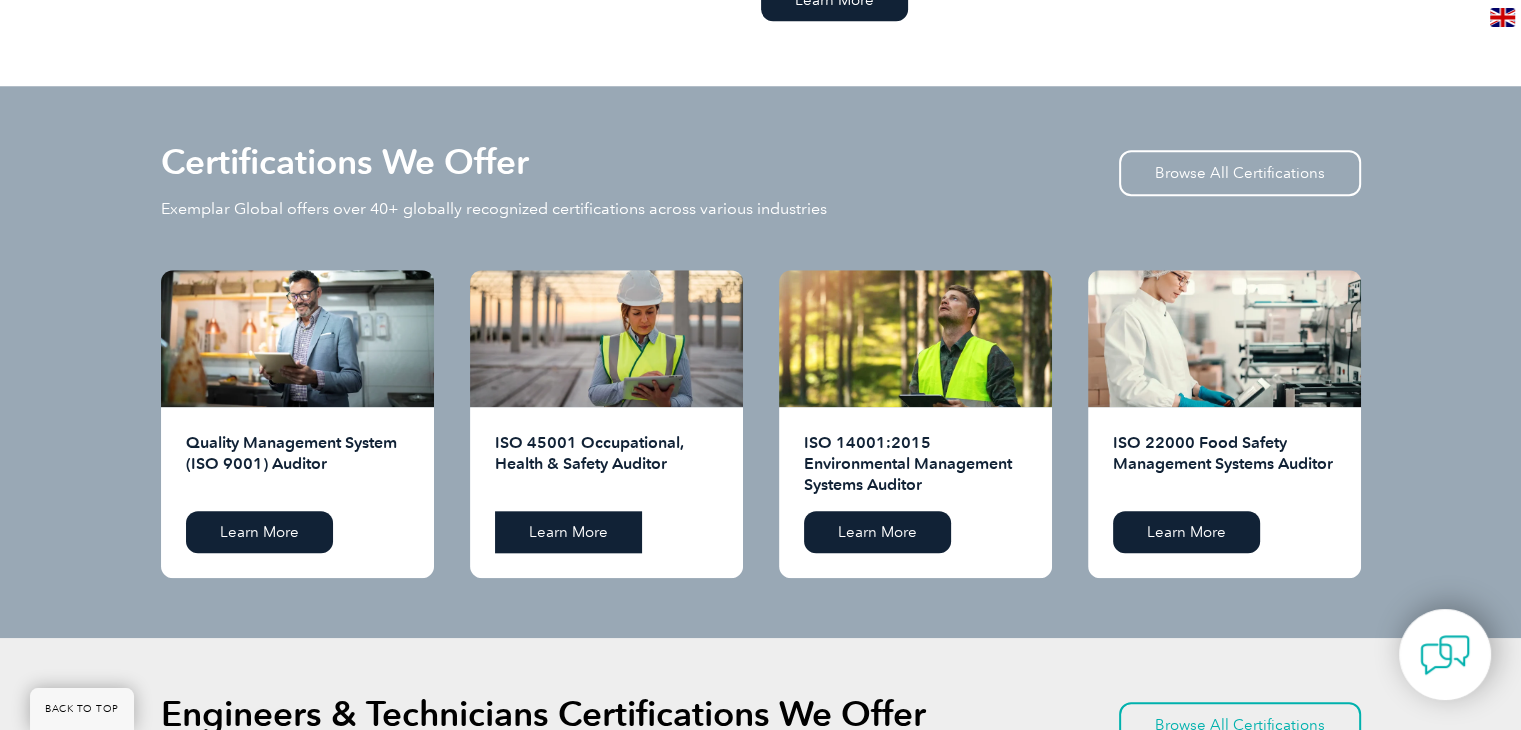 click on "Learn More" at bounding box center [568, 532] 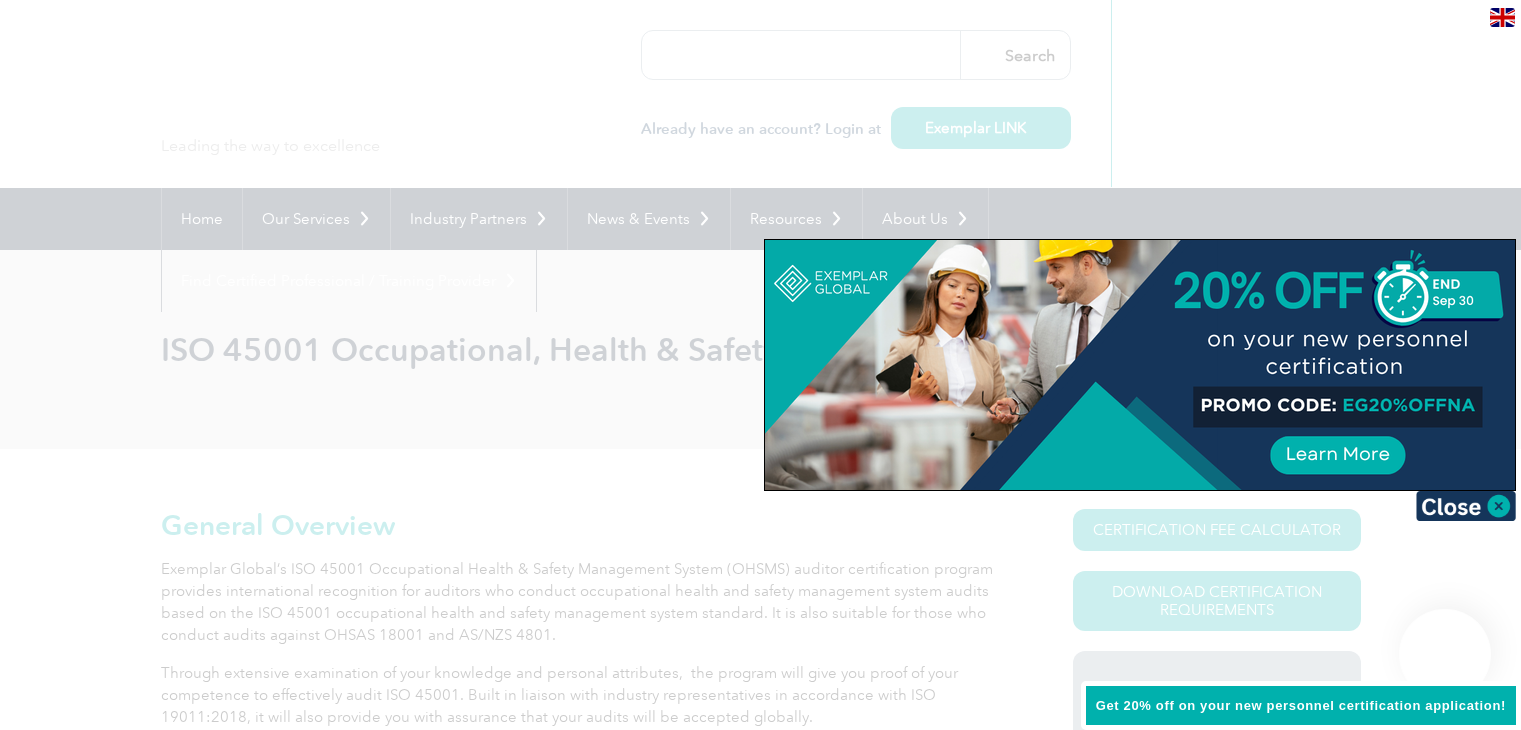 scroll, scrollTop: 0, scrollLeft: 0, axis: both 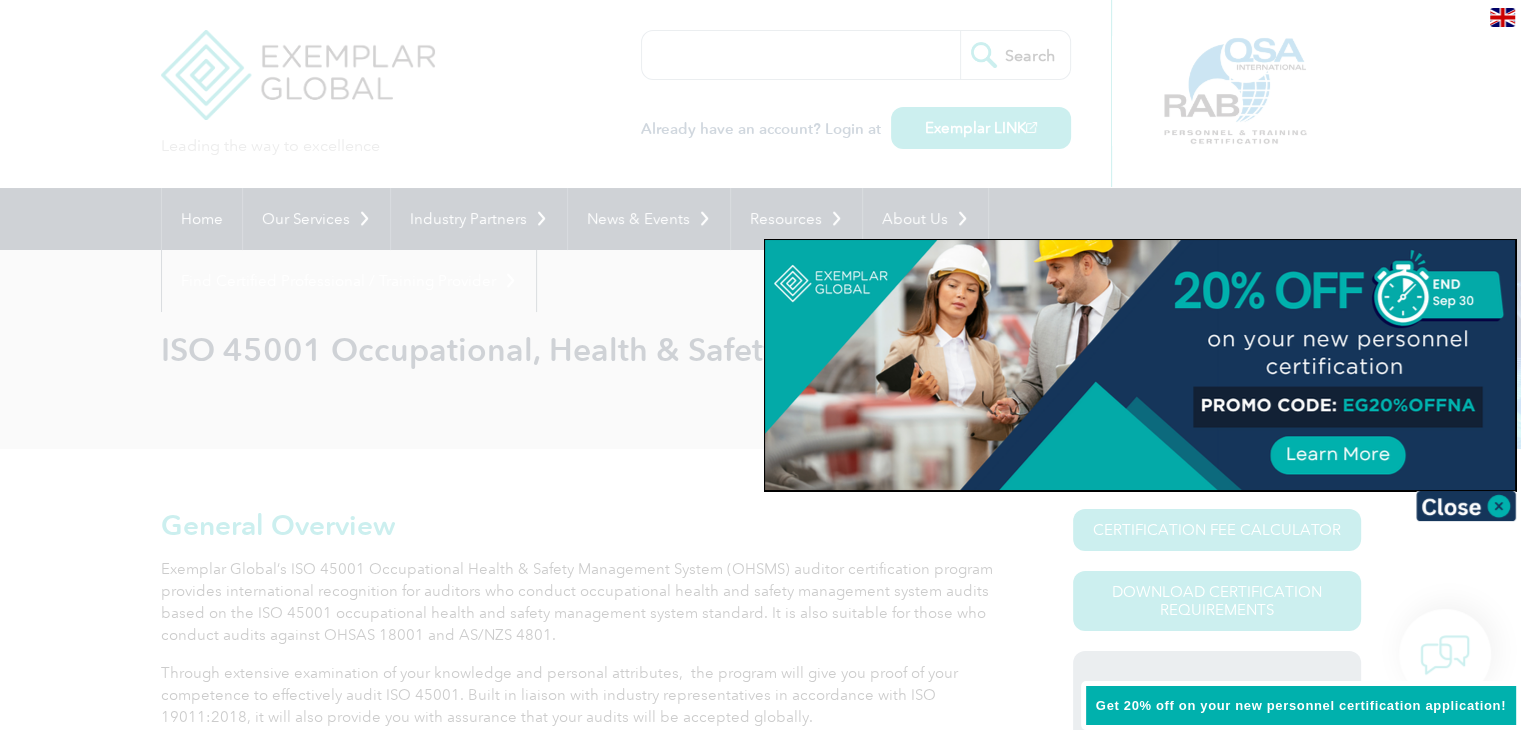 click at bounding box center [1140, 365] 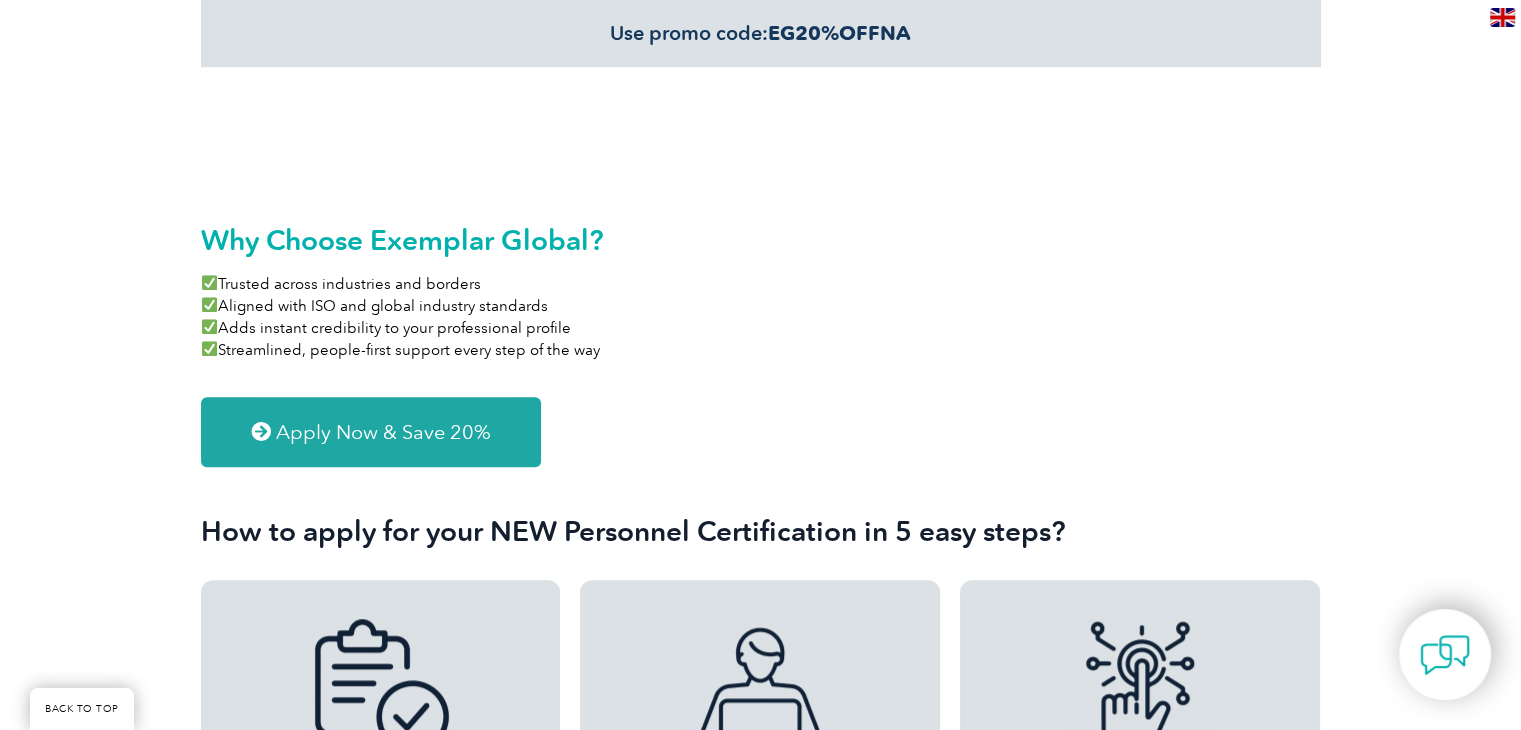 scroll, scrollTop: 1600, scrollLeft: 0, axis: vertical 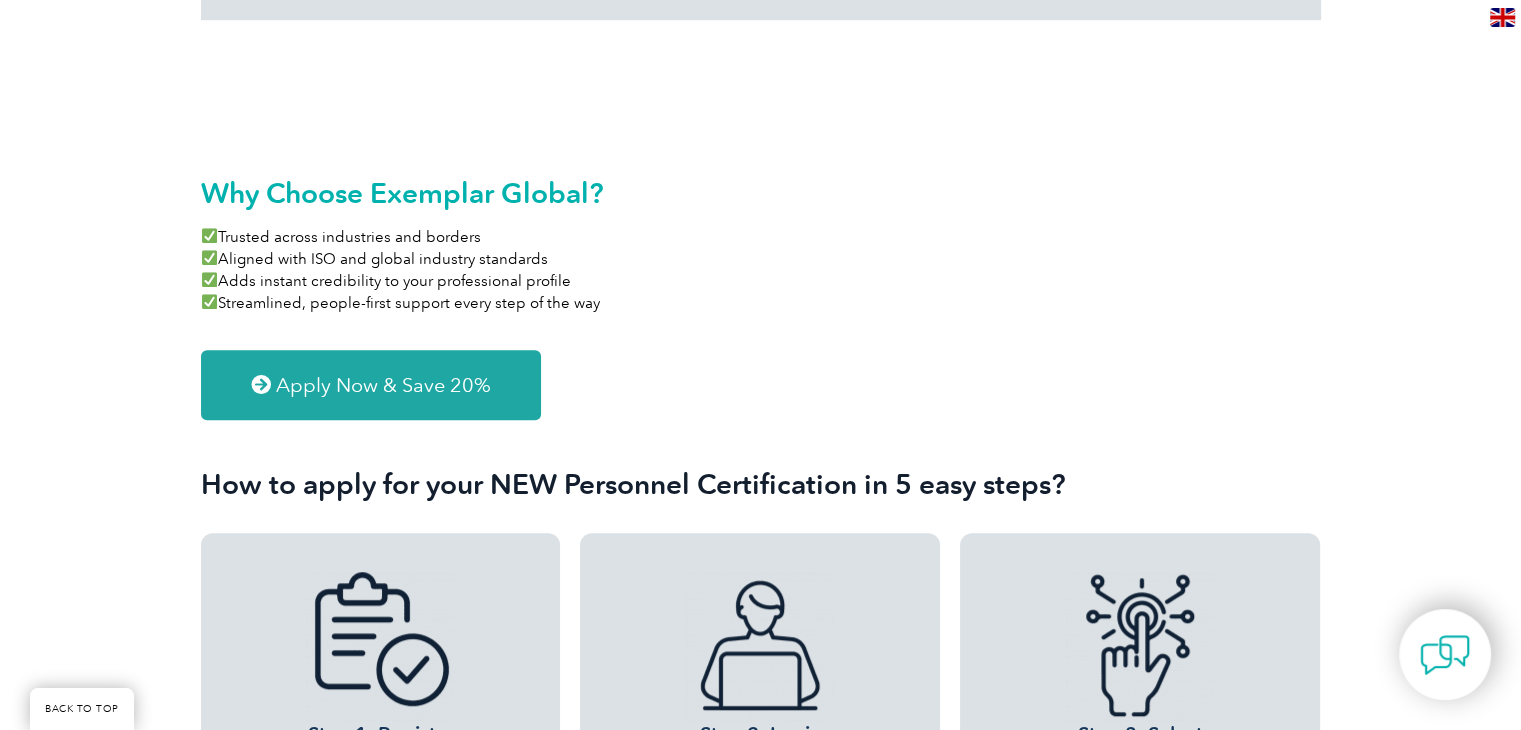 click on "Apply Now & Save 20%" at bounding box center [383, 385] 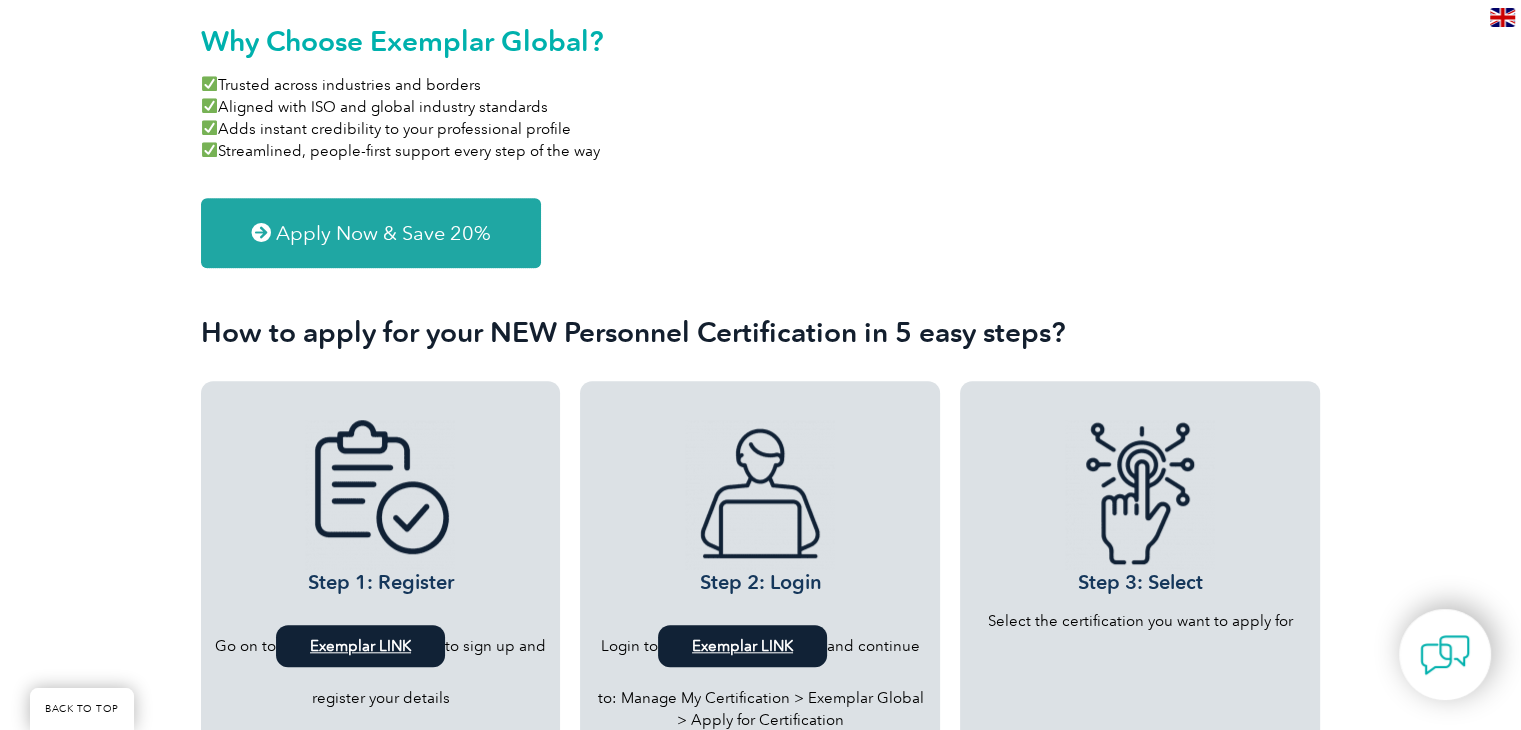 scroll, scrollTop: 1900, scrollLeft: 0, axis: vertical 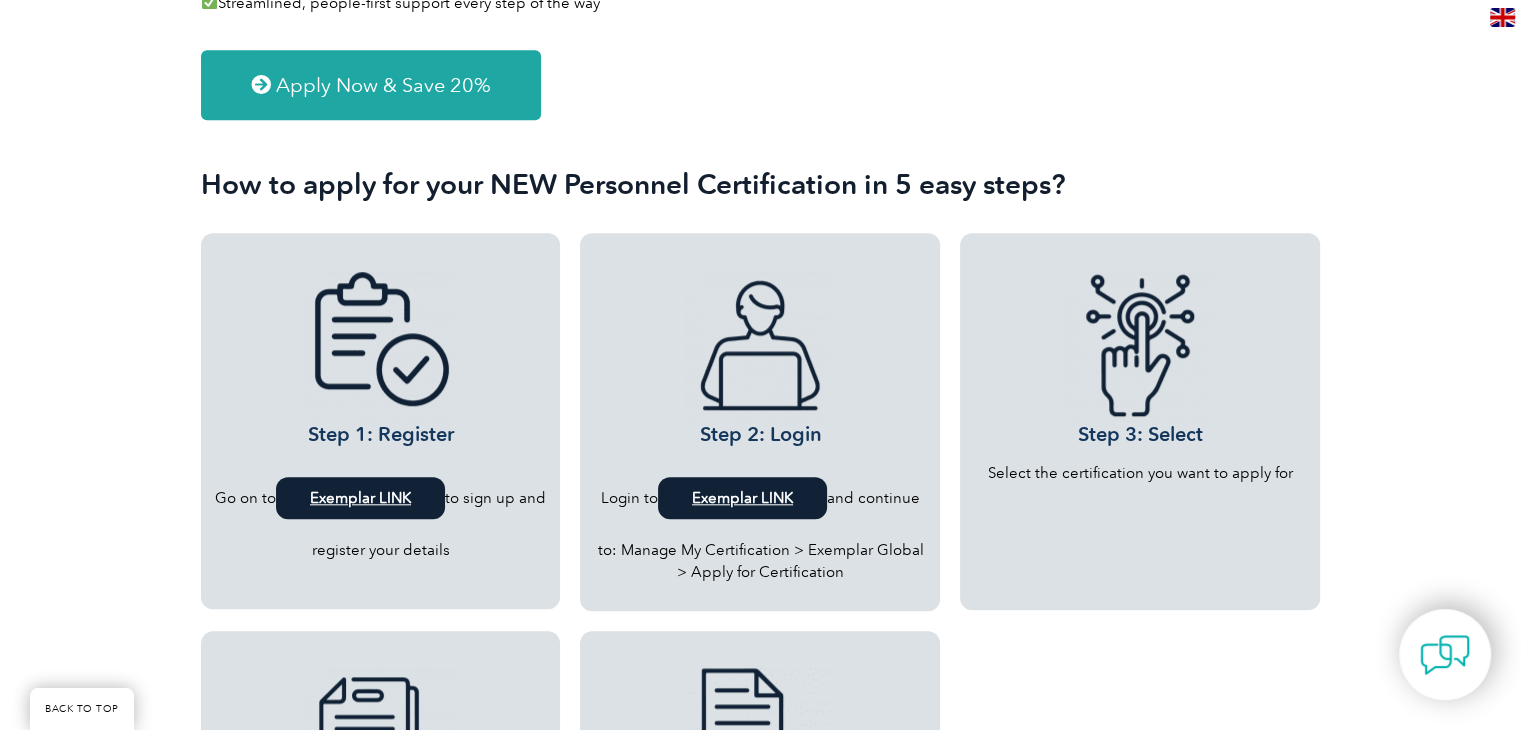 drag, startPoint x: 471, startPoint y: 352, endPoint x: 481, endPoint y: 351, distance: 10.049875 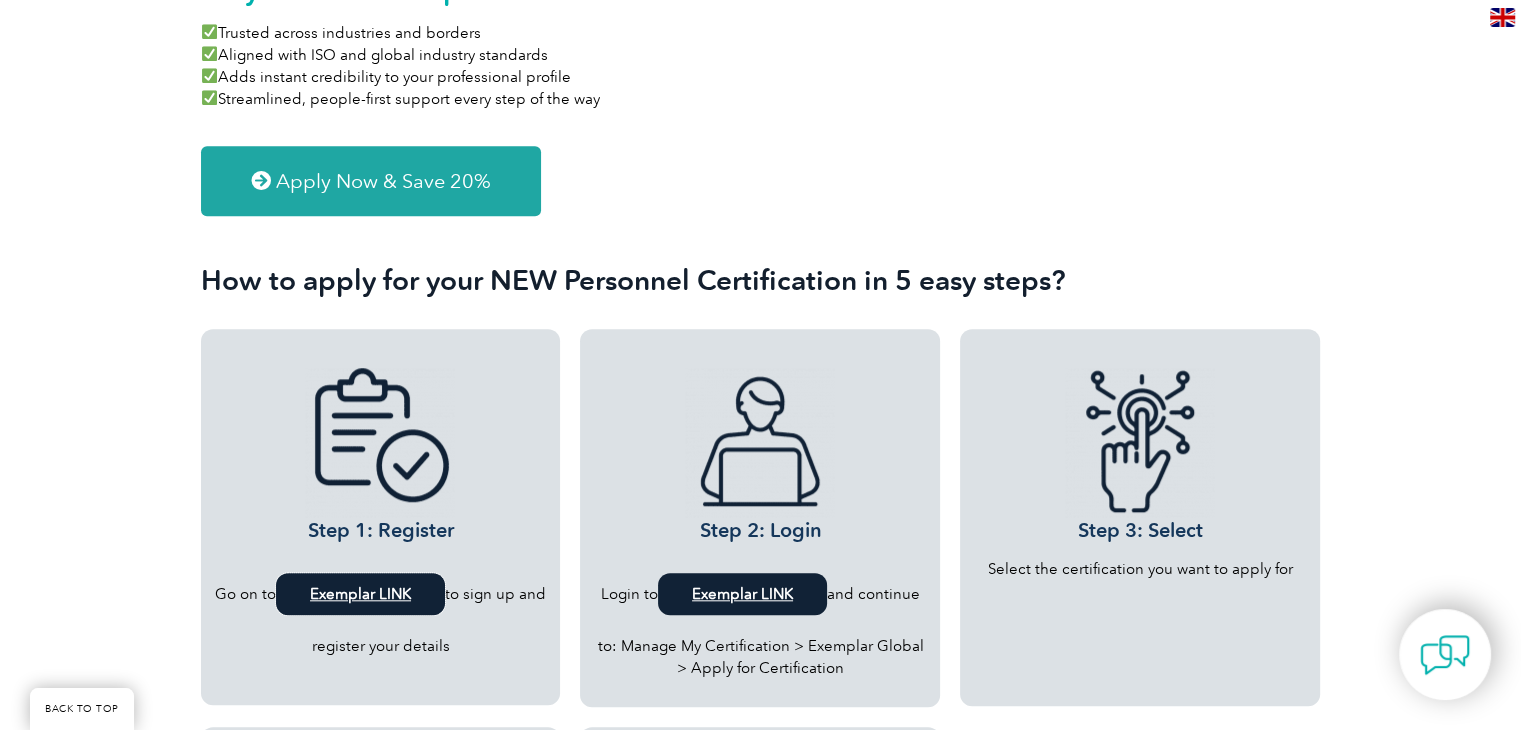 scroll, scrollTop: 1800, scrollLeft: 0, axis: vertical 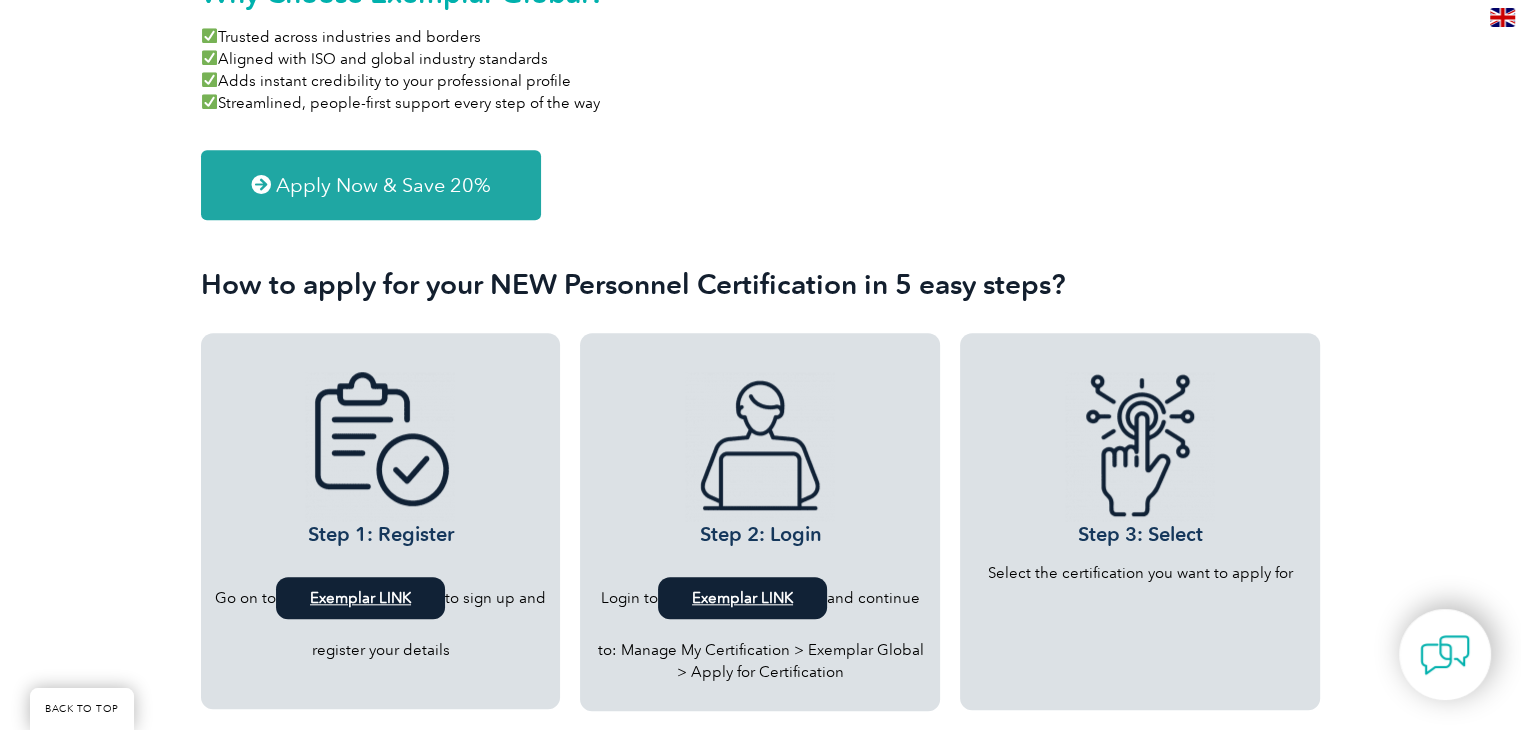 click on "Exemplar LINK" at bounding box center (360, 598) 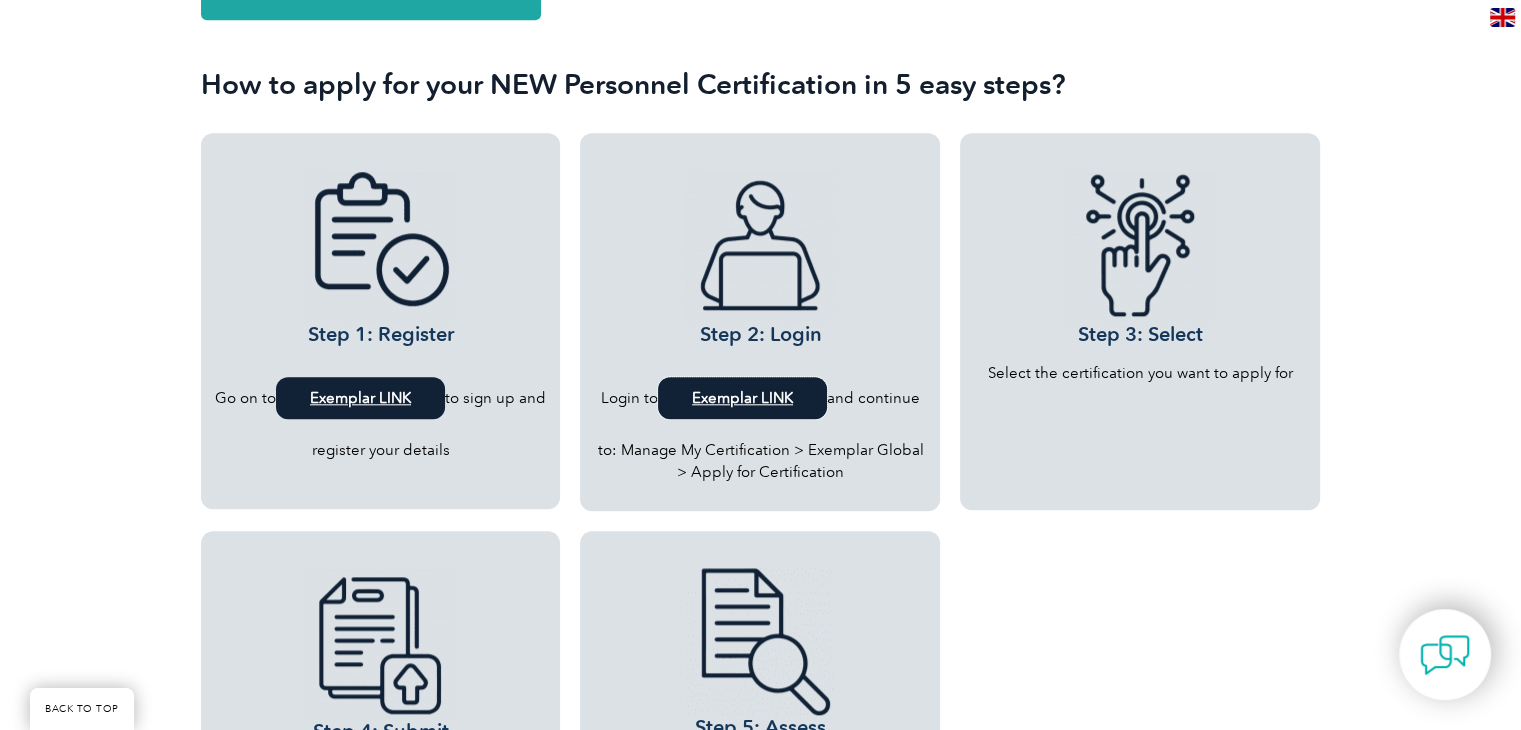 scroll, scrollTop: 2200, scrollLeft: 0, axis: vertical 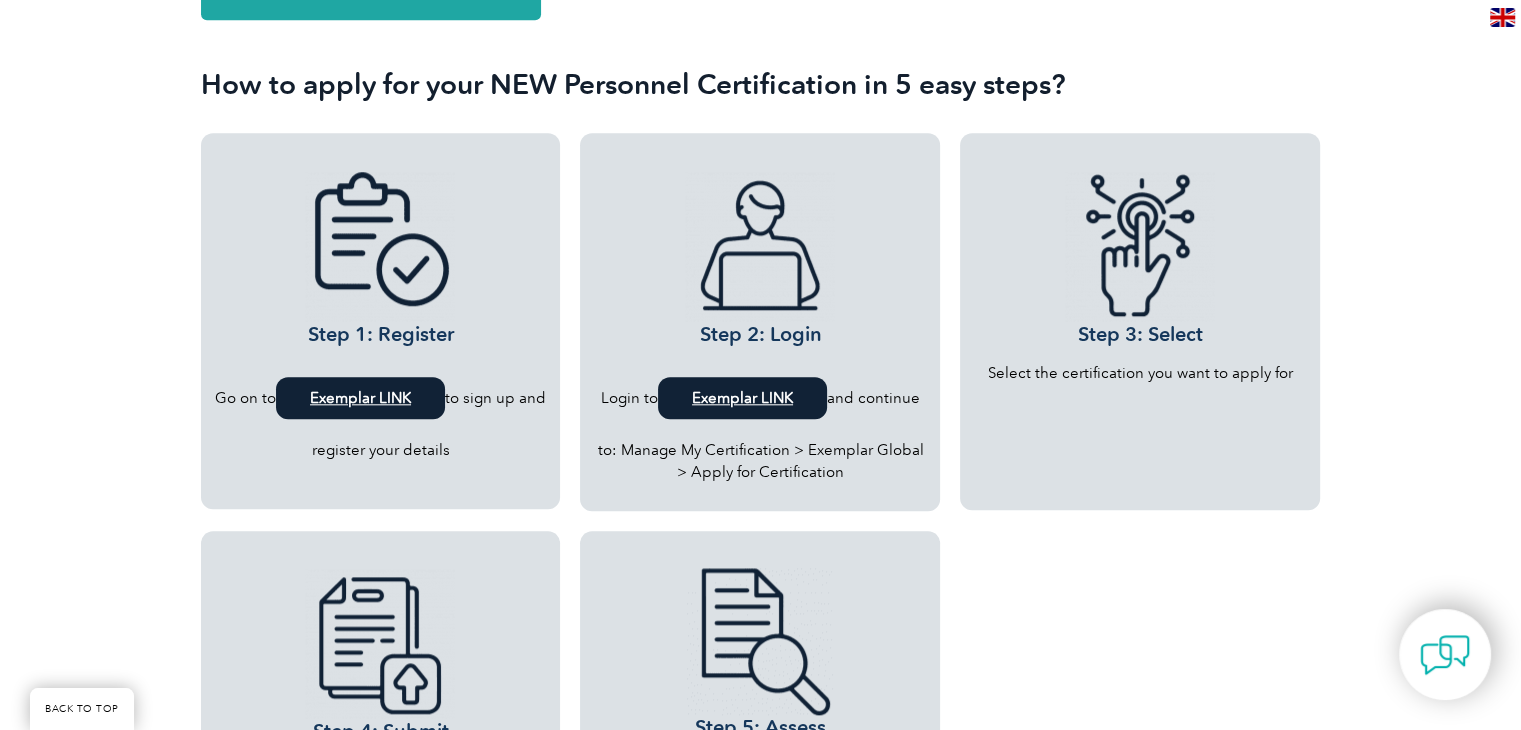 click on "Select the certification you want to apply for" at bounding box center [1140, 373] 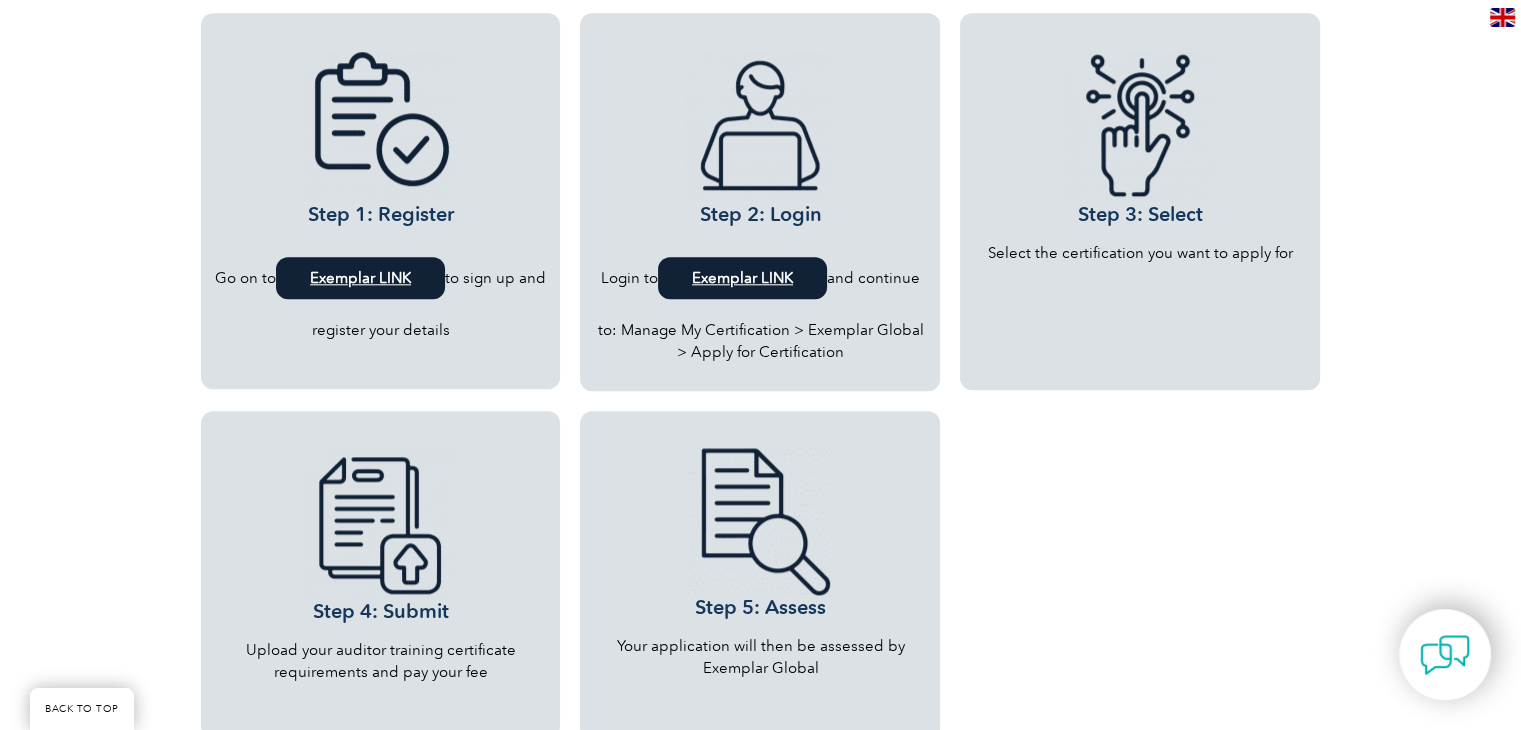 scroll, scrollTop: 2200, scrollLeft: 0, axis: vertical 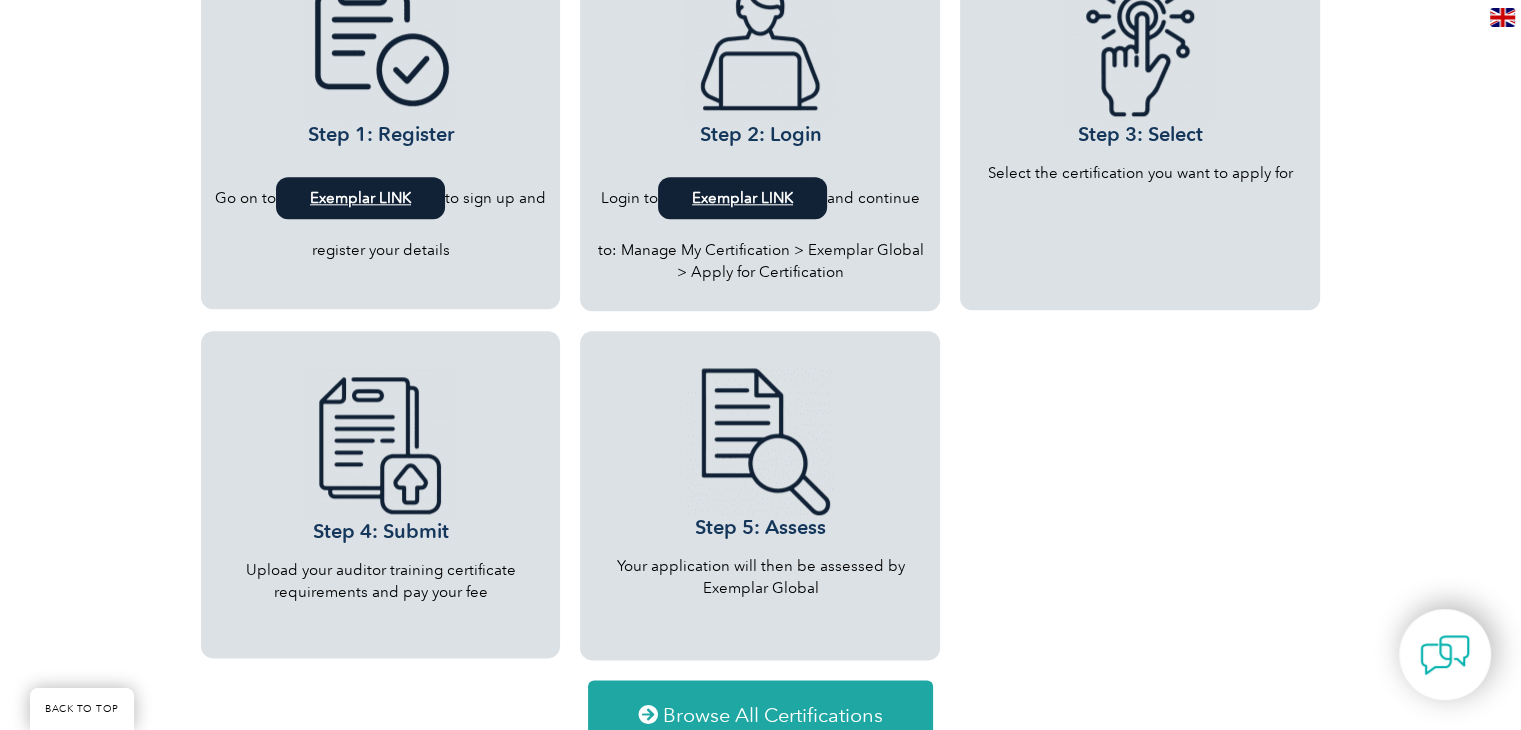 click at bounding box center [1140, 47] 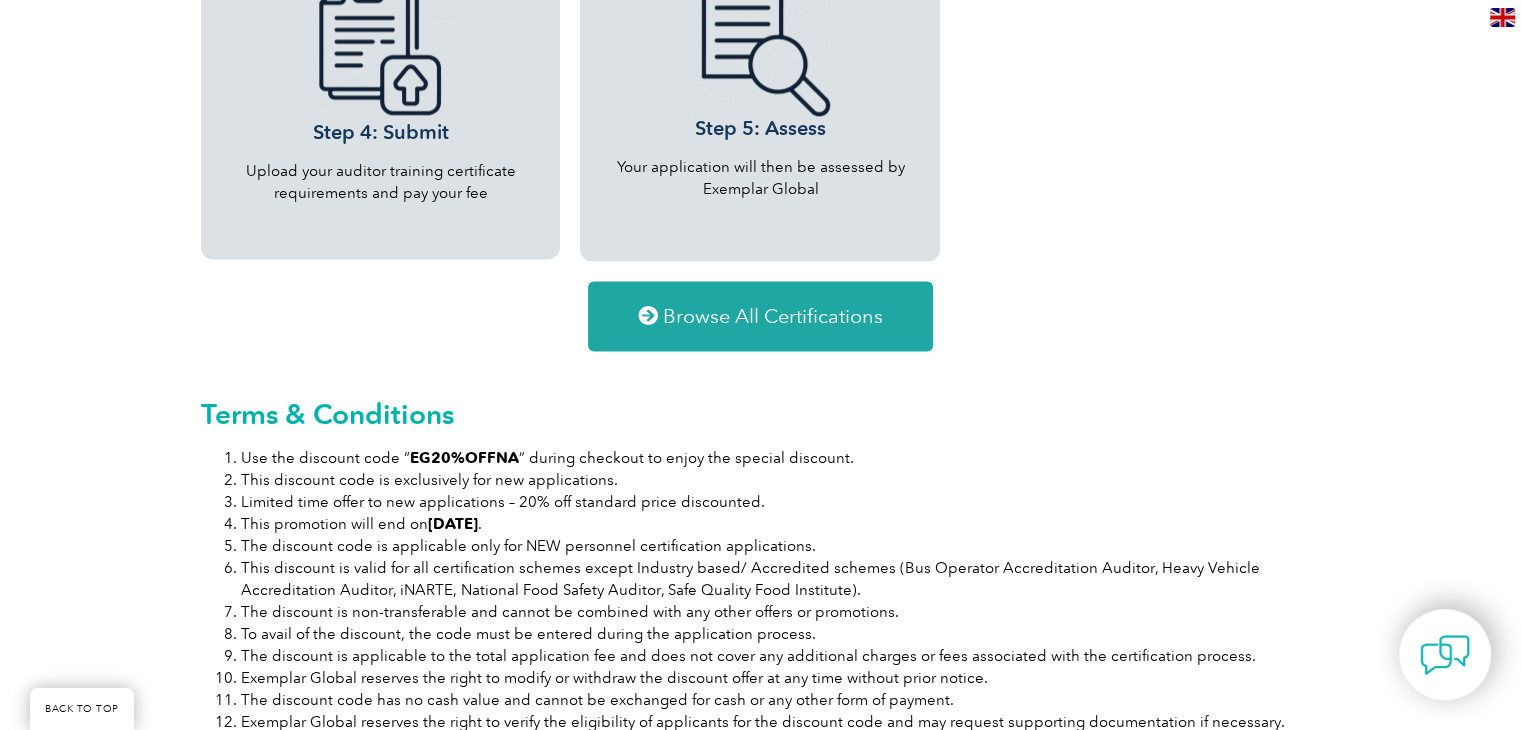 scroll, scrollTop: 2600, scrollLeft: 0, axis: vertical 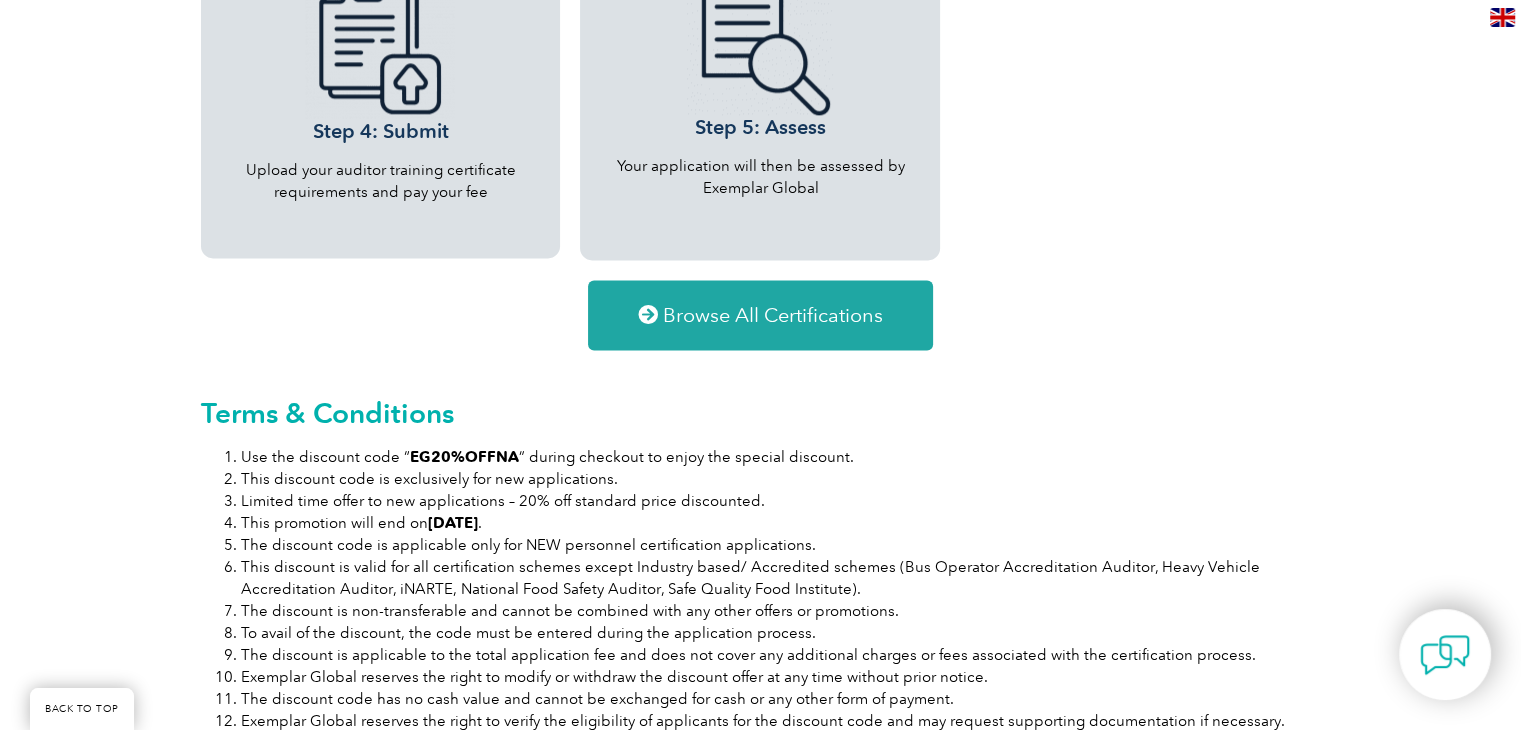 click on "Browse All Certifications" at bounding box center [773, 315] 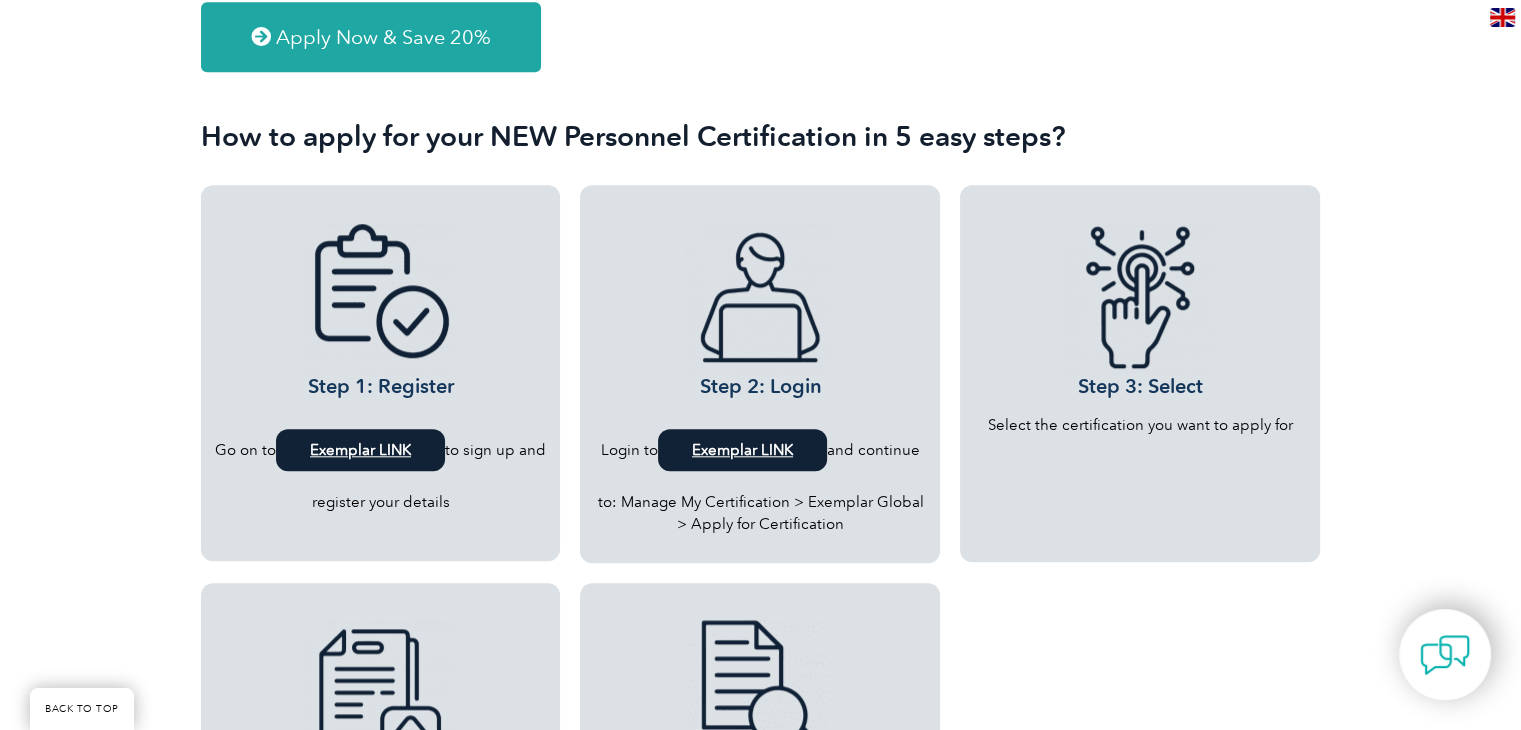 scroll, scrollTop: 2200, scrollLeft: 0, axis: vertical 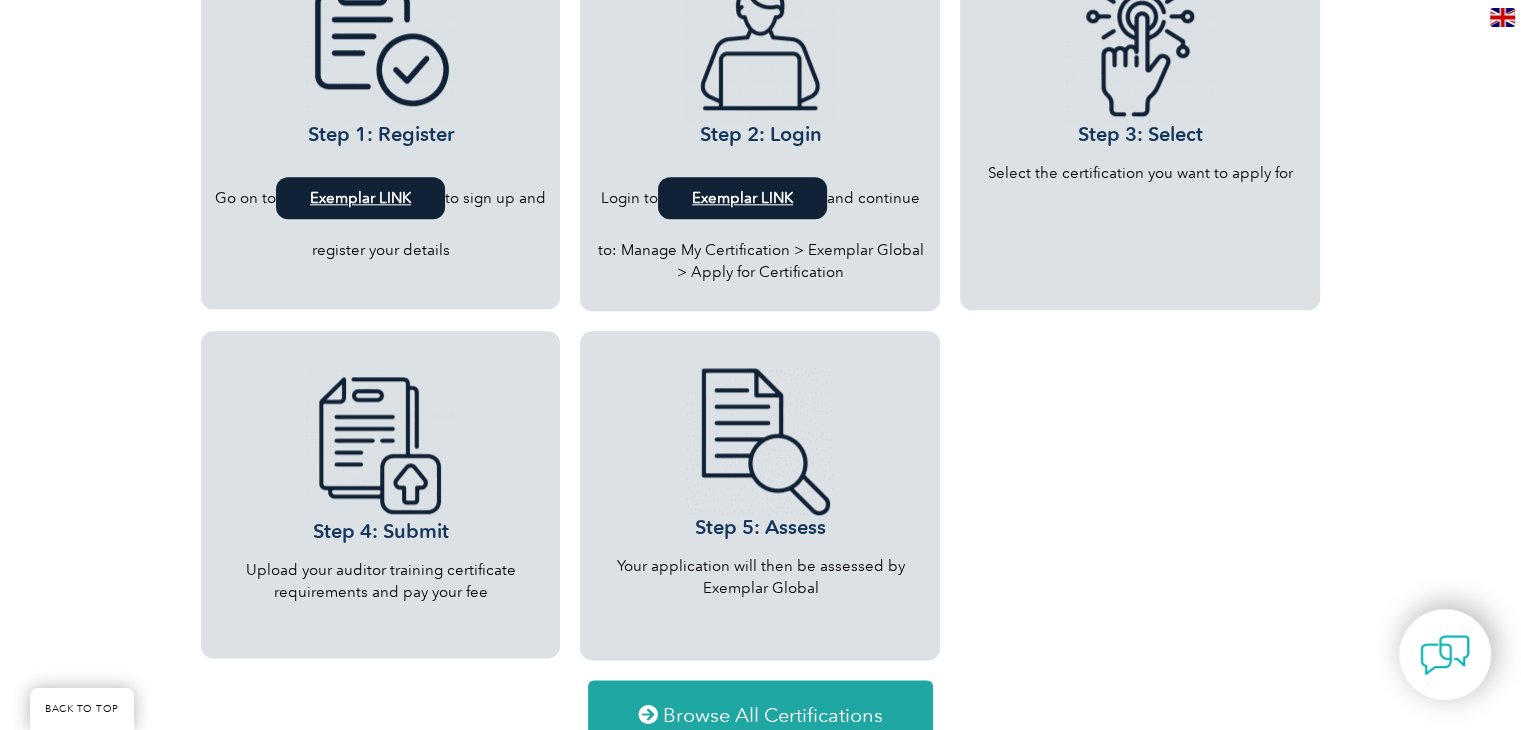 click at bounding box center (1140, 495) 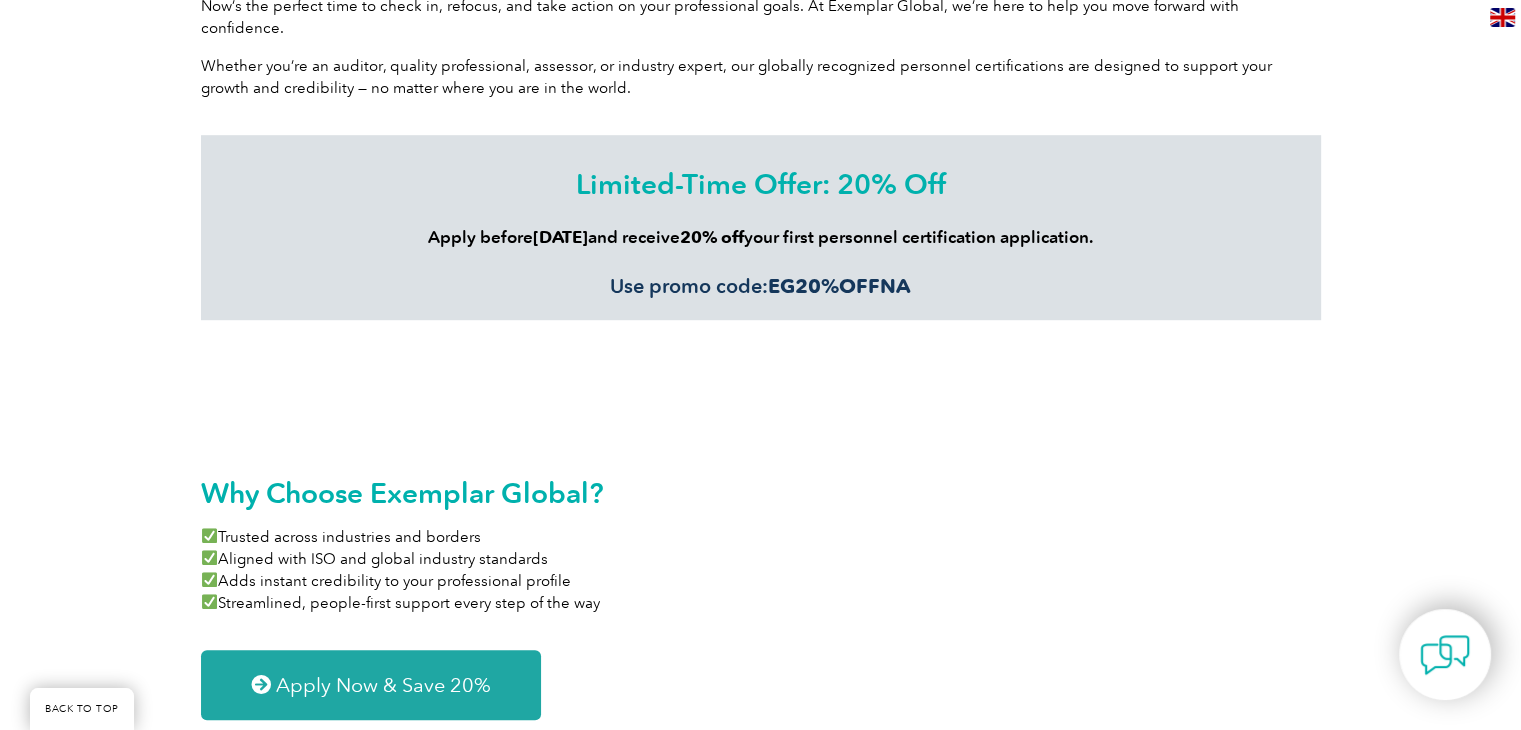 scroll, scrollTop: 1600, scrollLeft: 0, axis: vertical 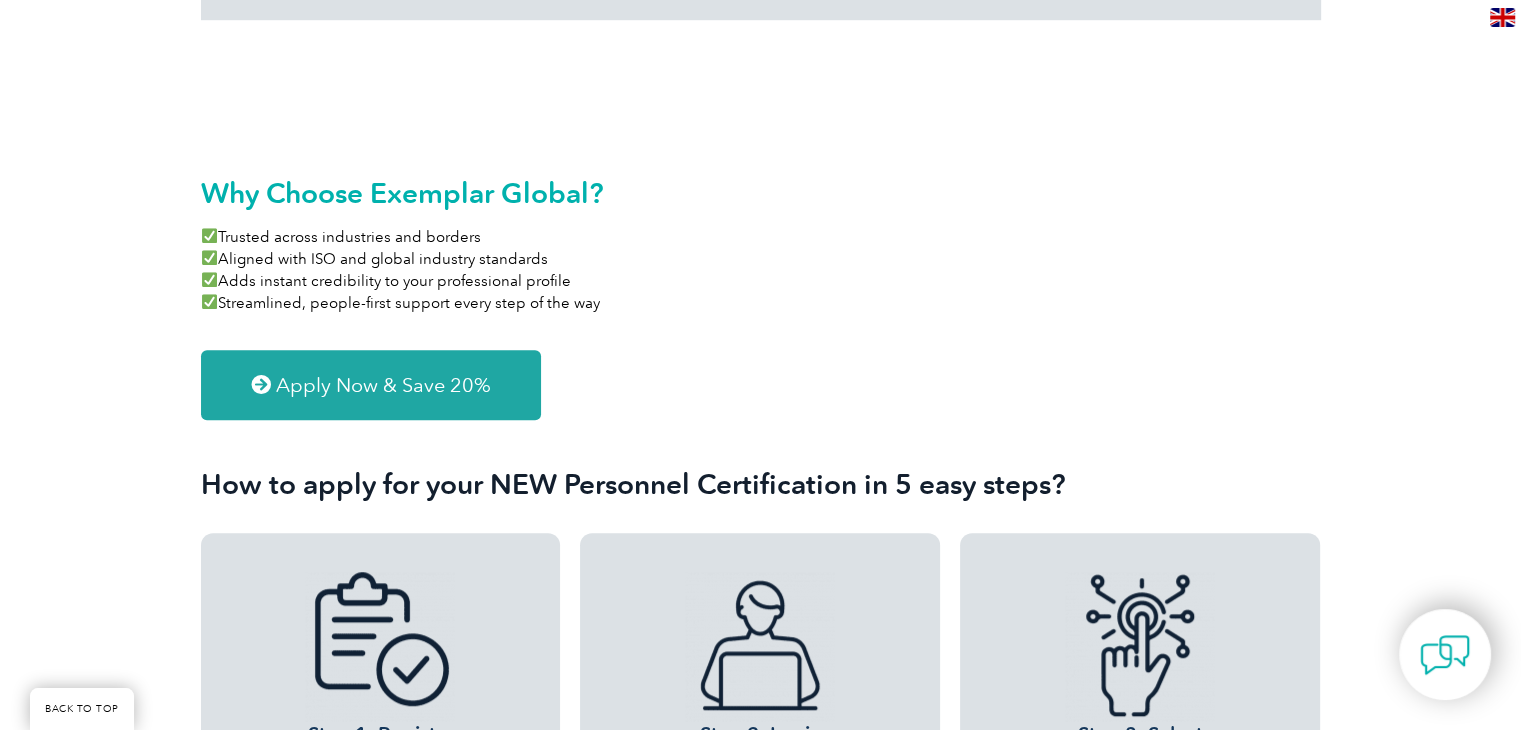 click on "Apply Now & Save 20%" at bounding box center [383, 385] 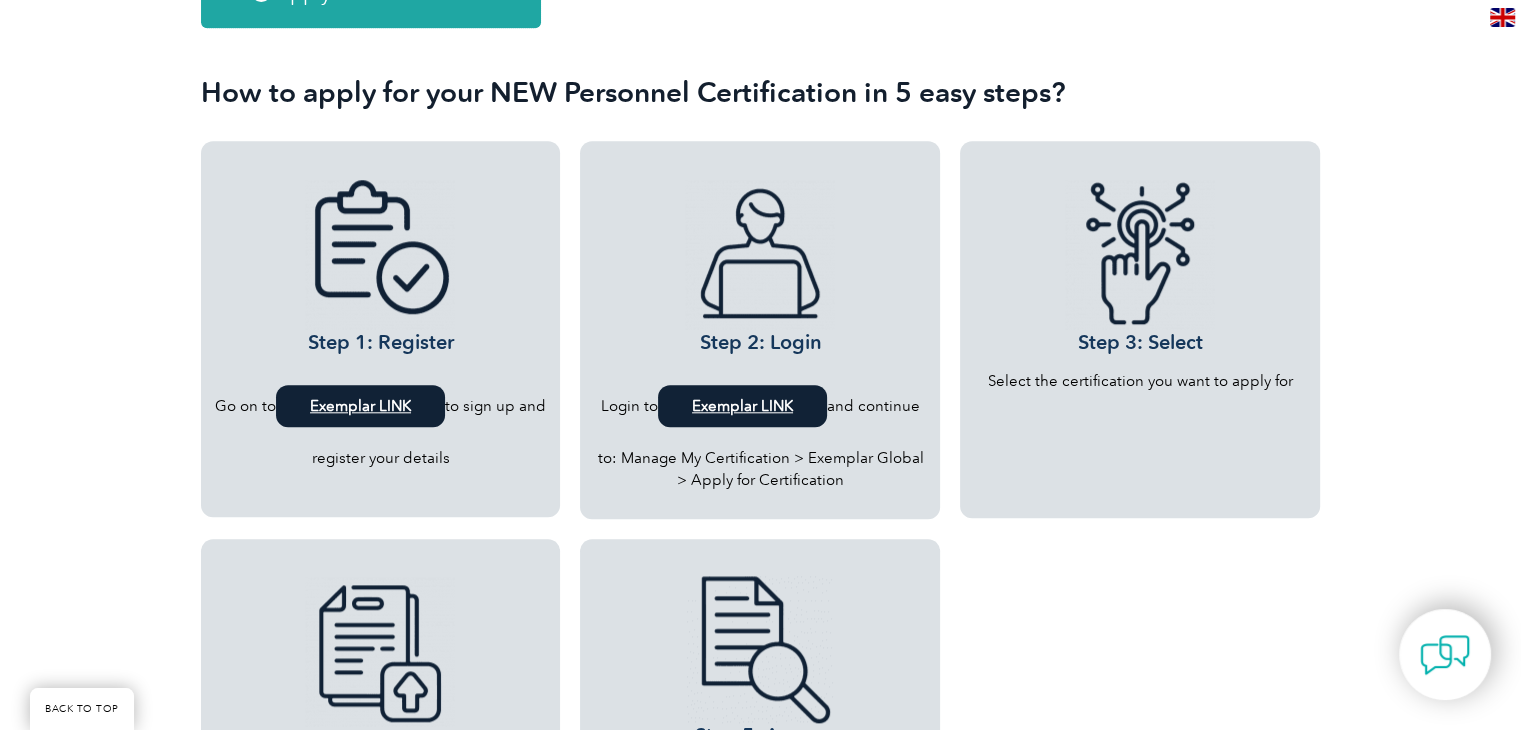 scroll, scrollTop: 2200, scrollLeft: 0, axis: vertical 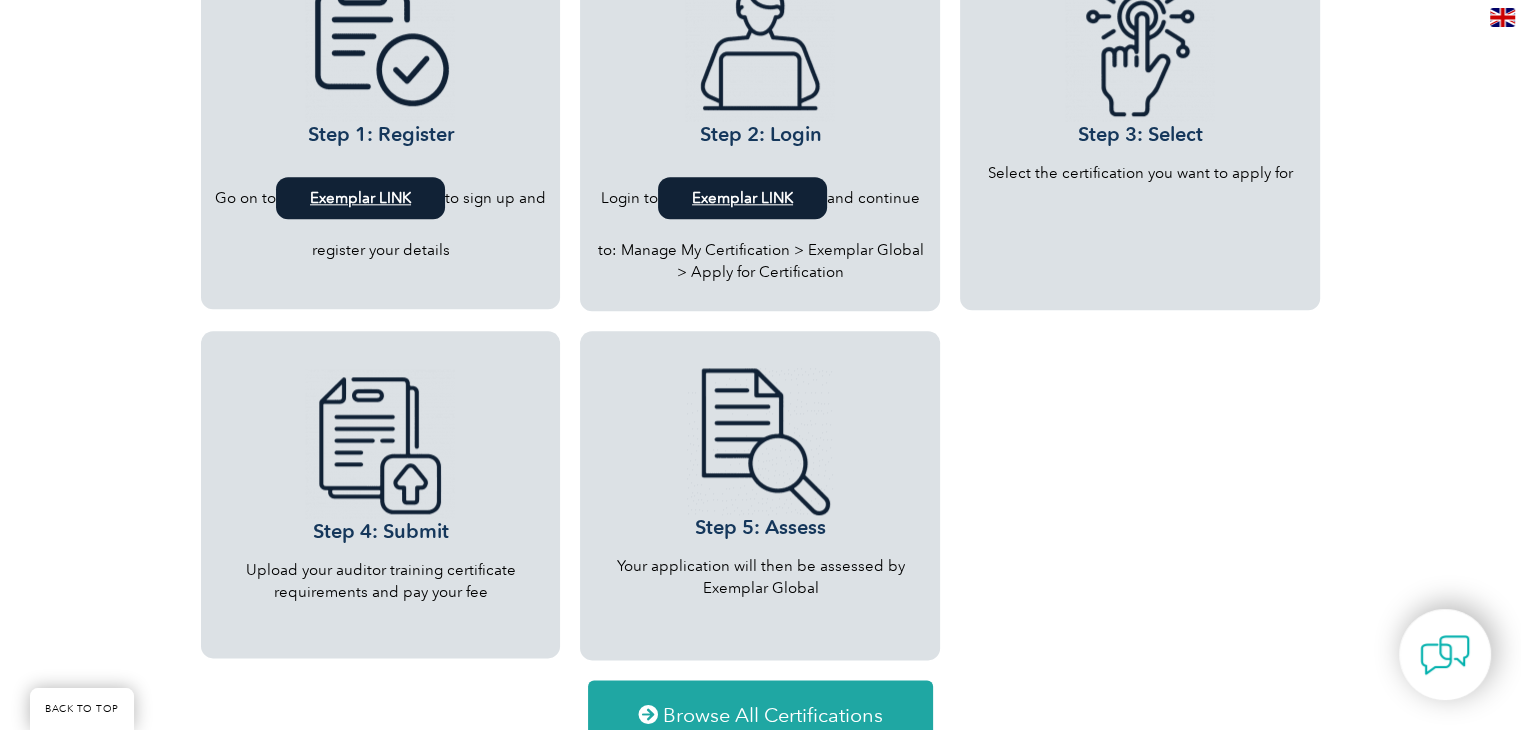 click at bounding box center (1140, 211) 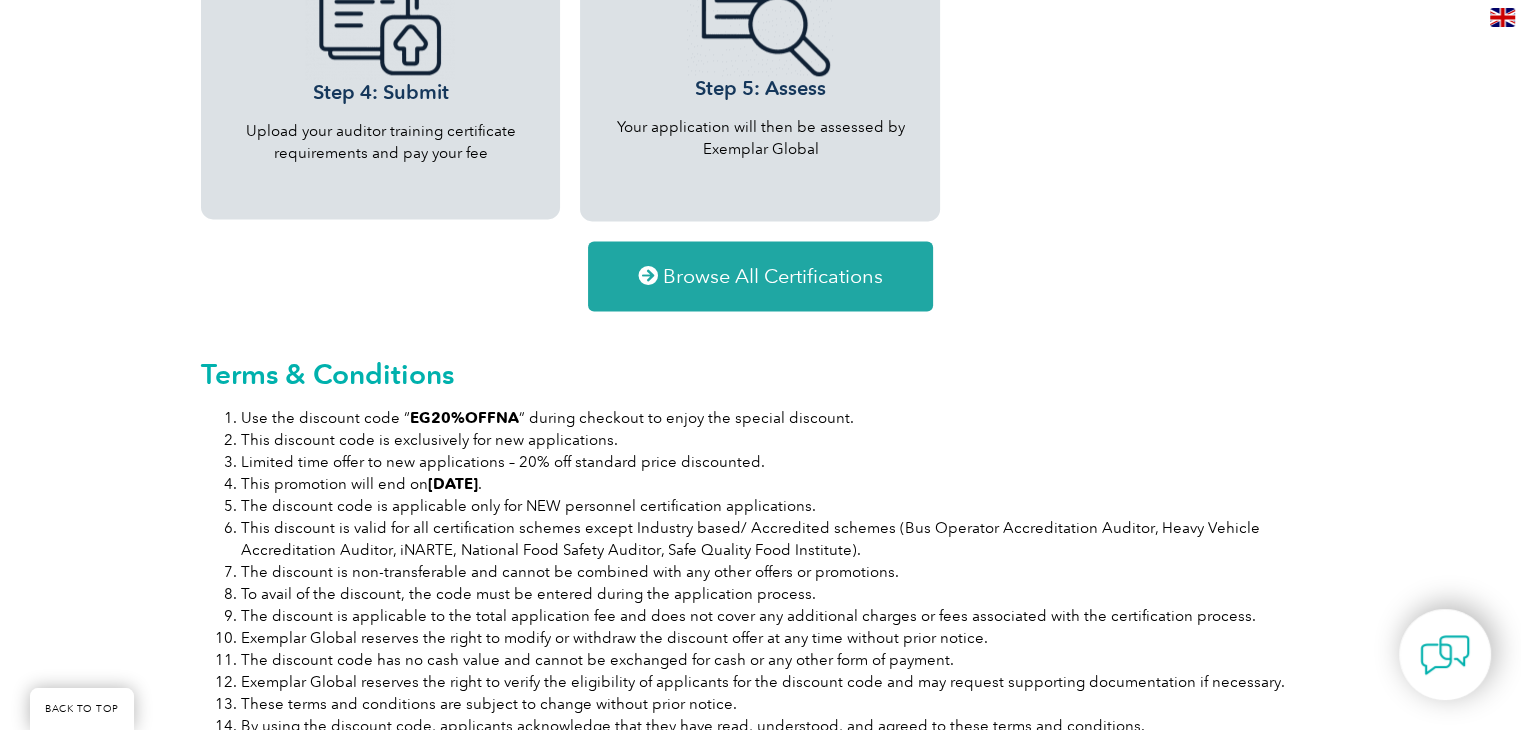scroll, scrollTop: 2600, scrollLeft: 0, axis: vertical 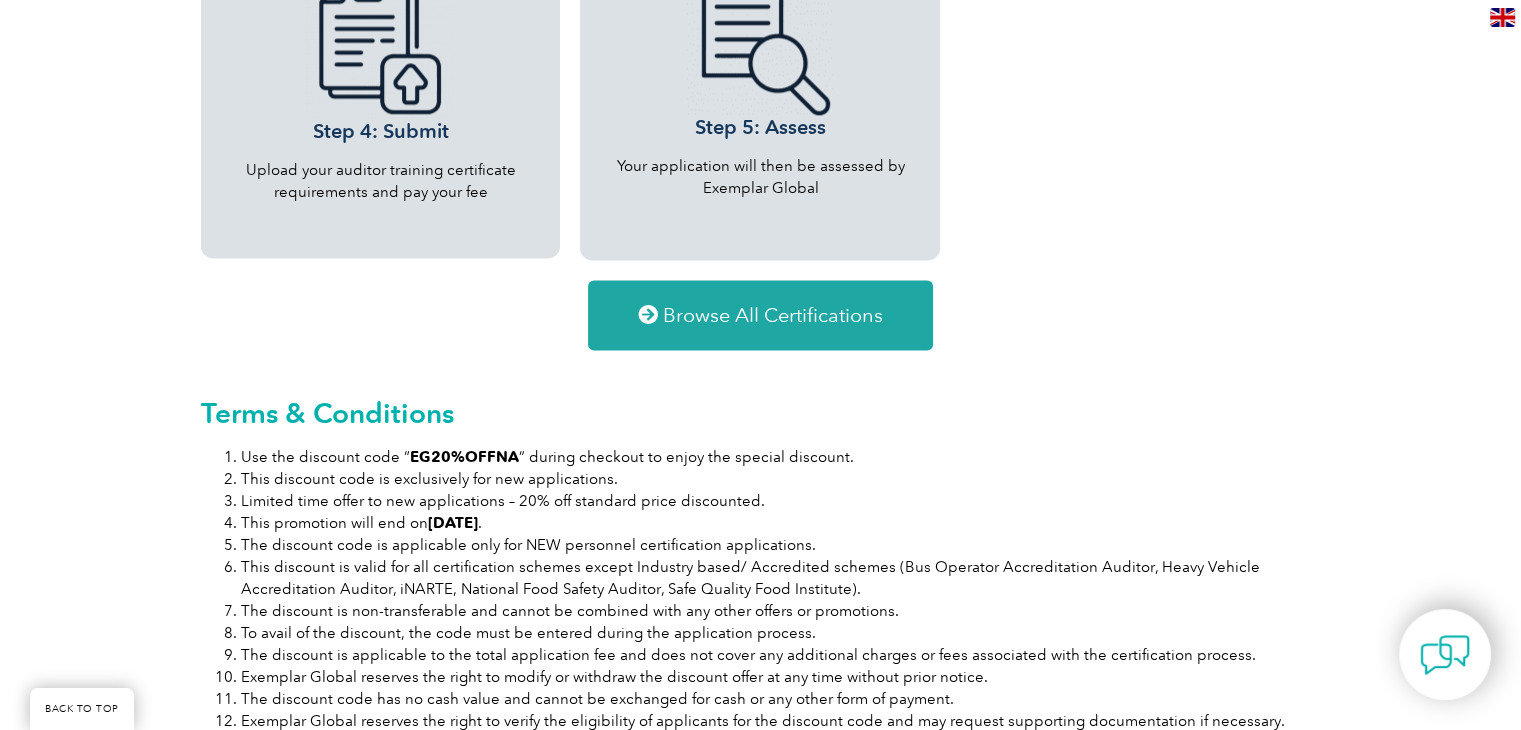 click on "Browse All Certifications" at bounding box center [760, 315] 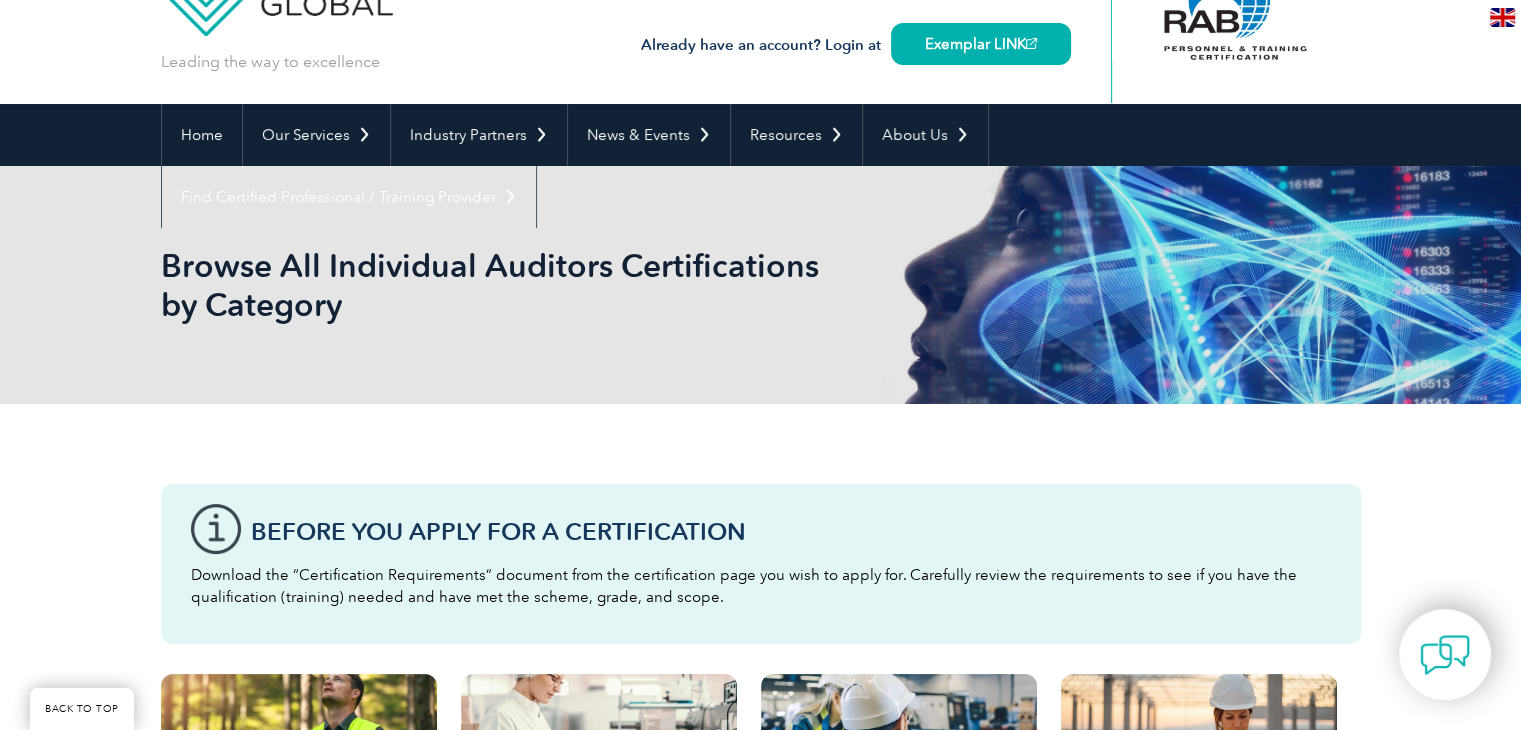 scroll, scrollTop: 0, scrollLeft: 0, axis: both 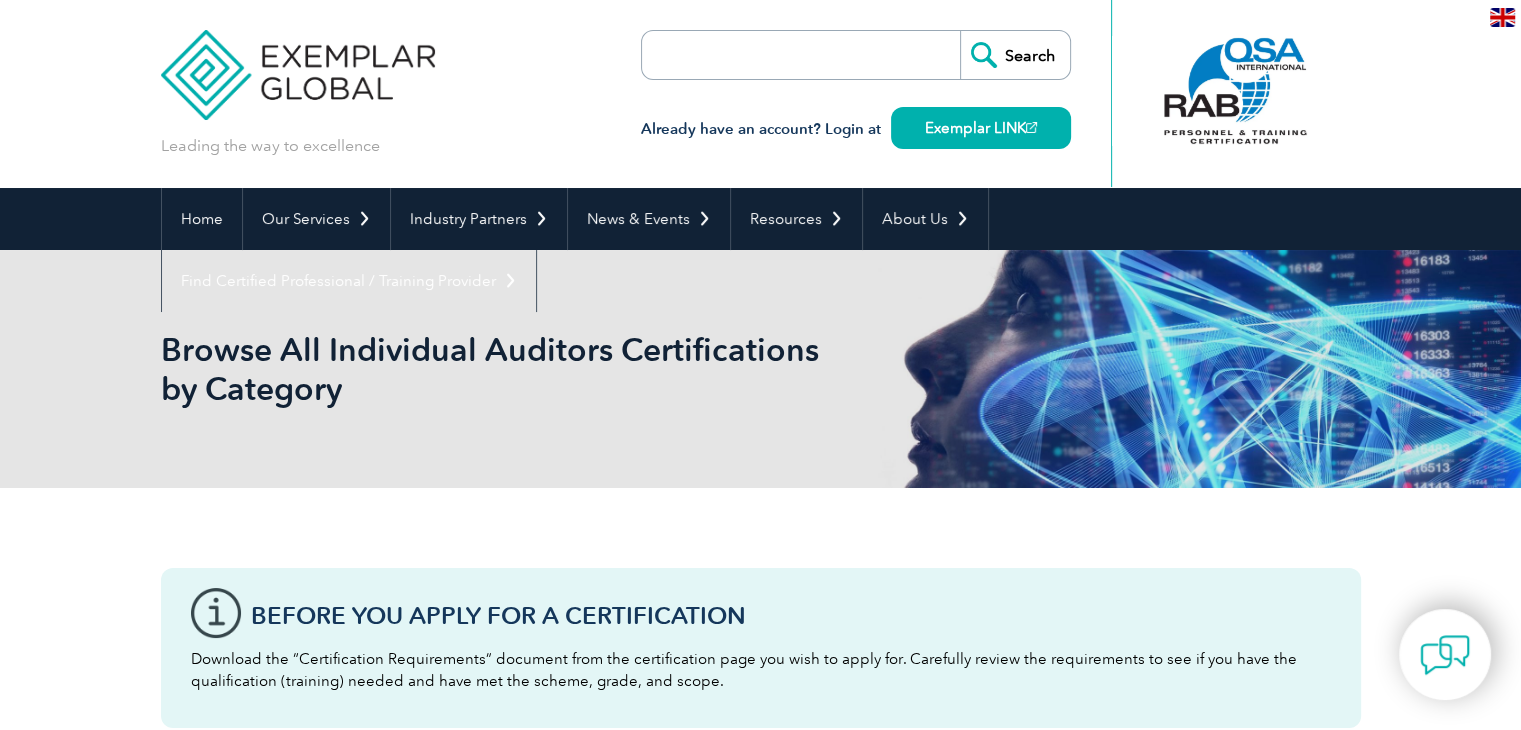 click at bounding box center [757, 55] 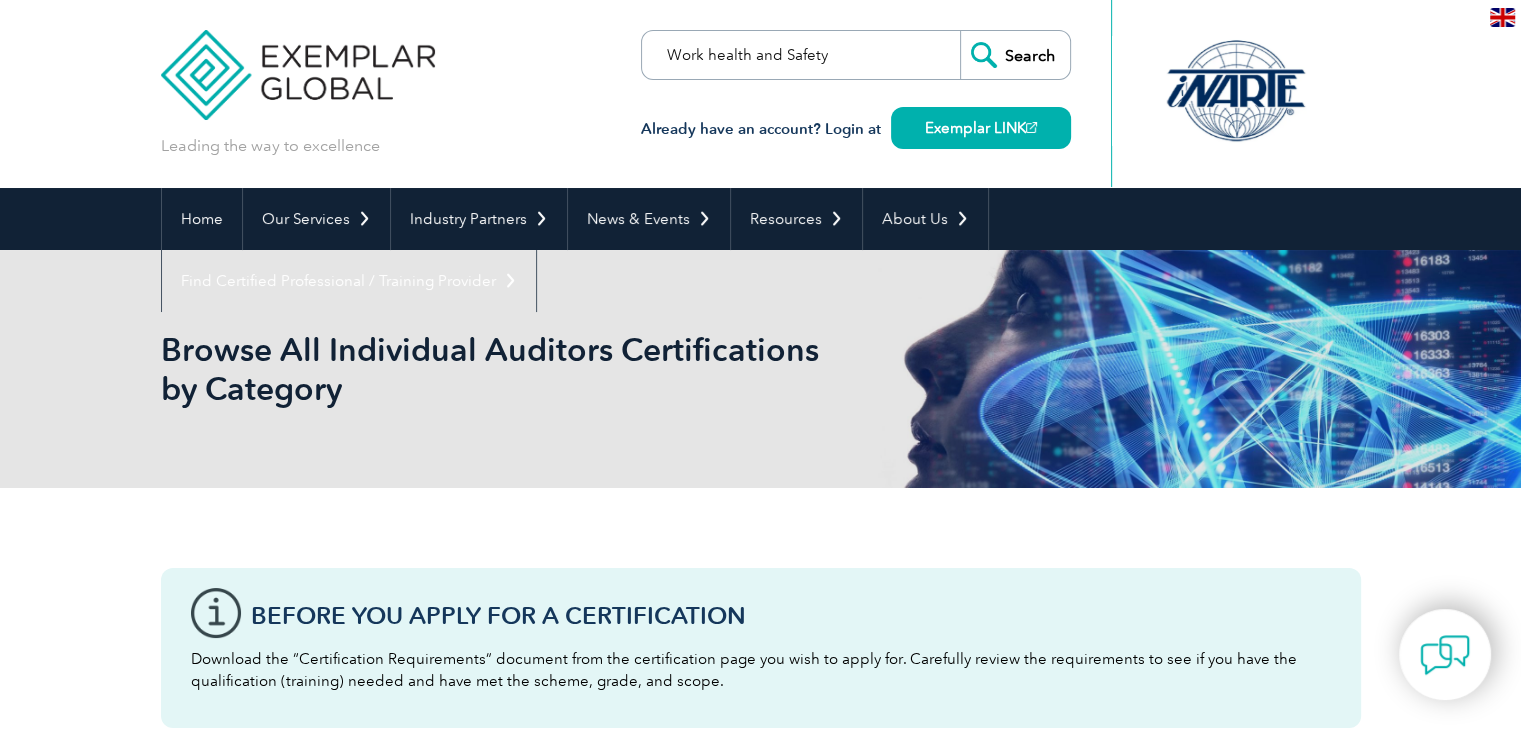 type on "Work health and Safety" 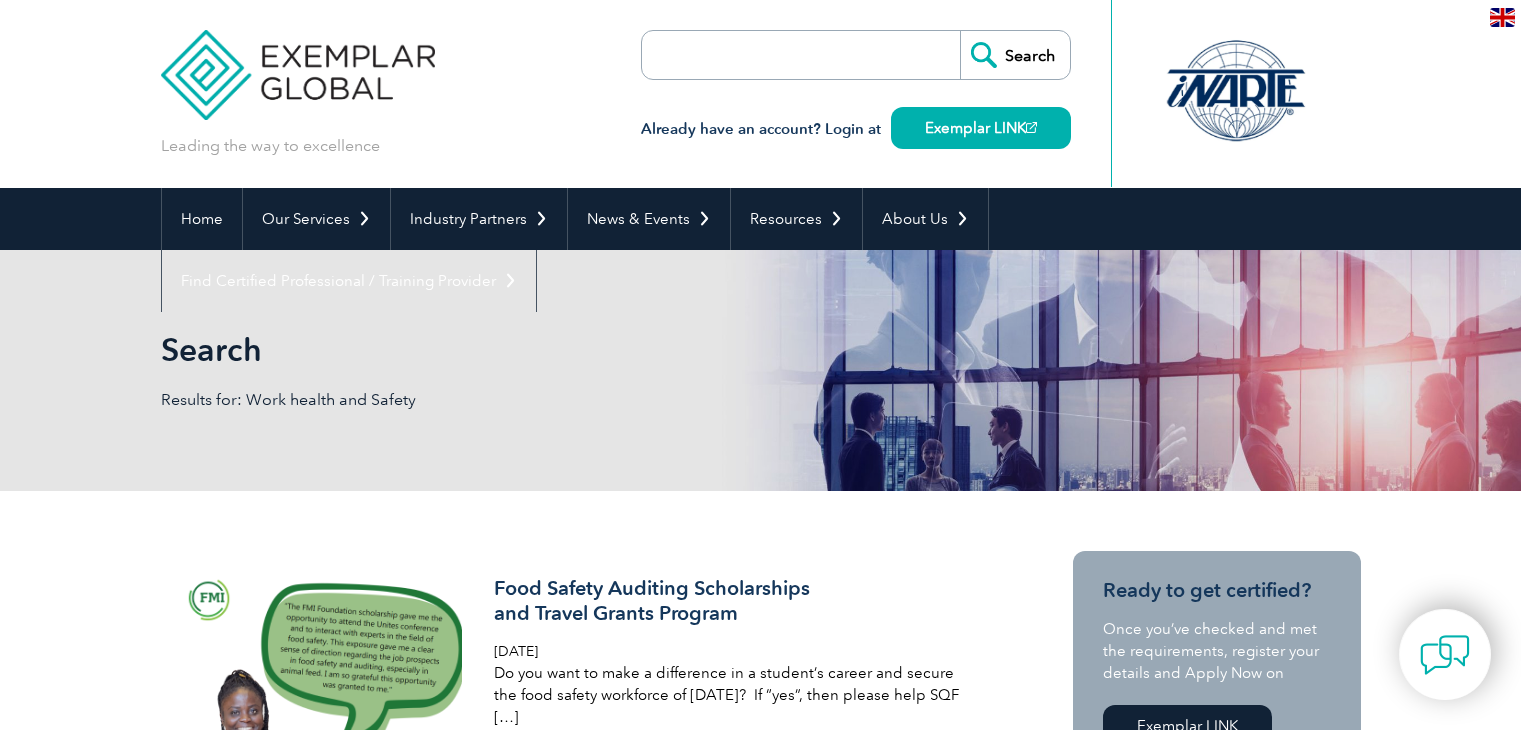 scroll, scrollTop: 0, scrollLeft: 0, axis: both 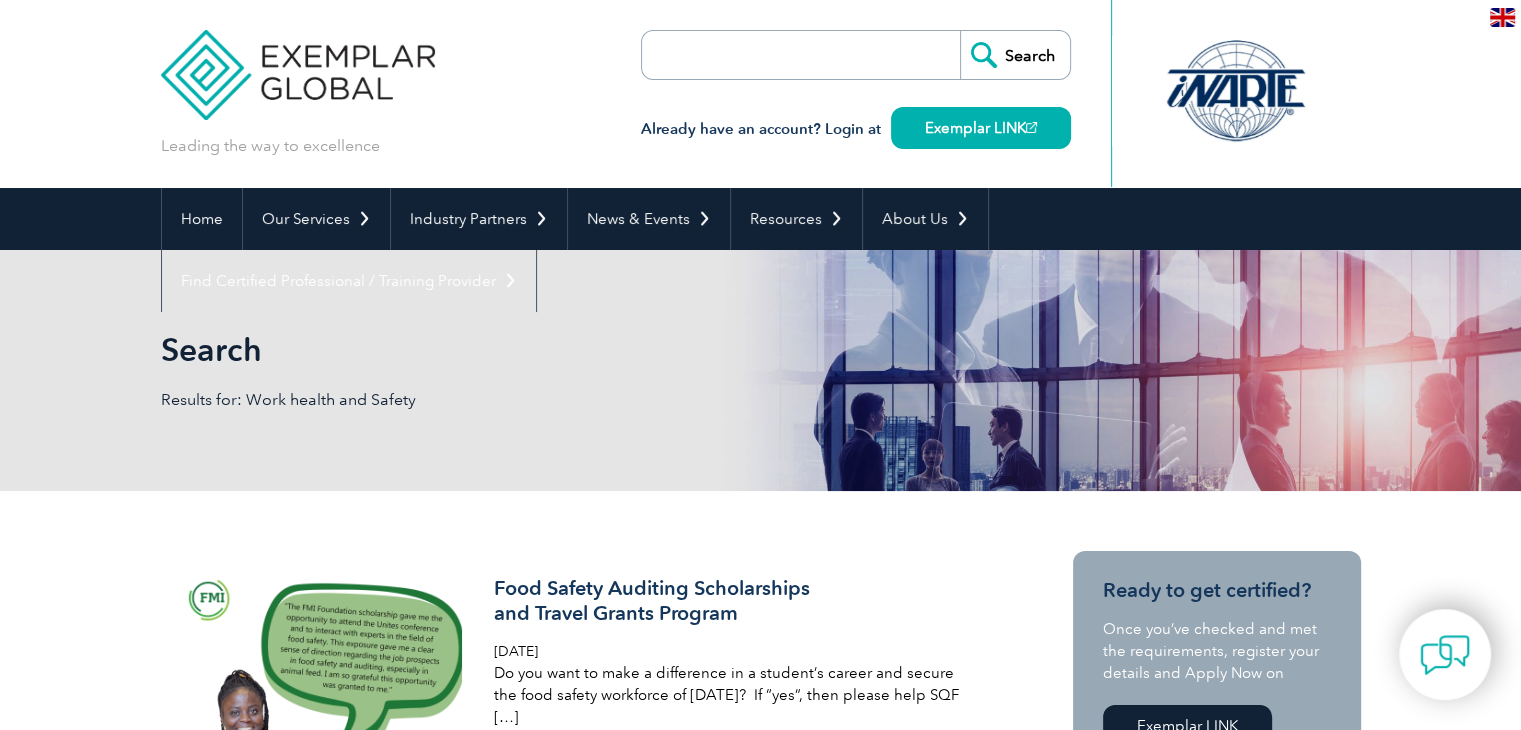 click at bounding box center (757, 55) 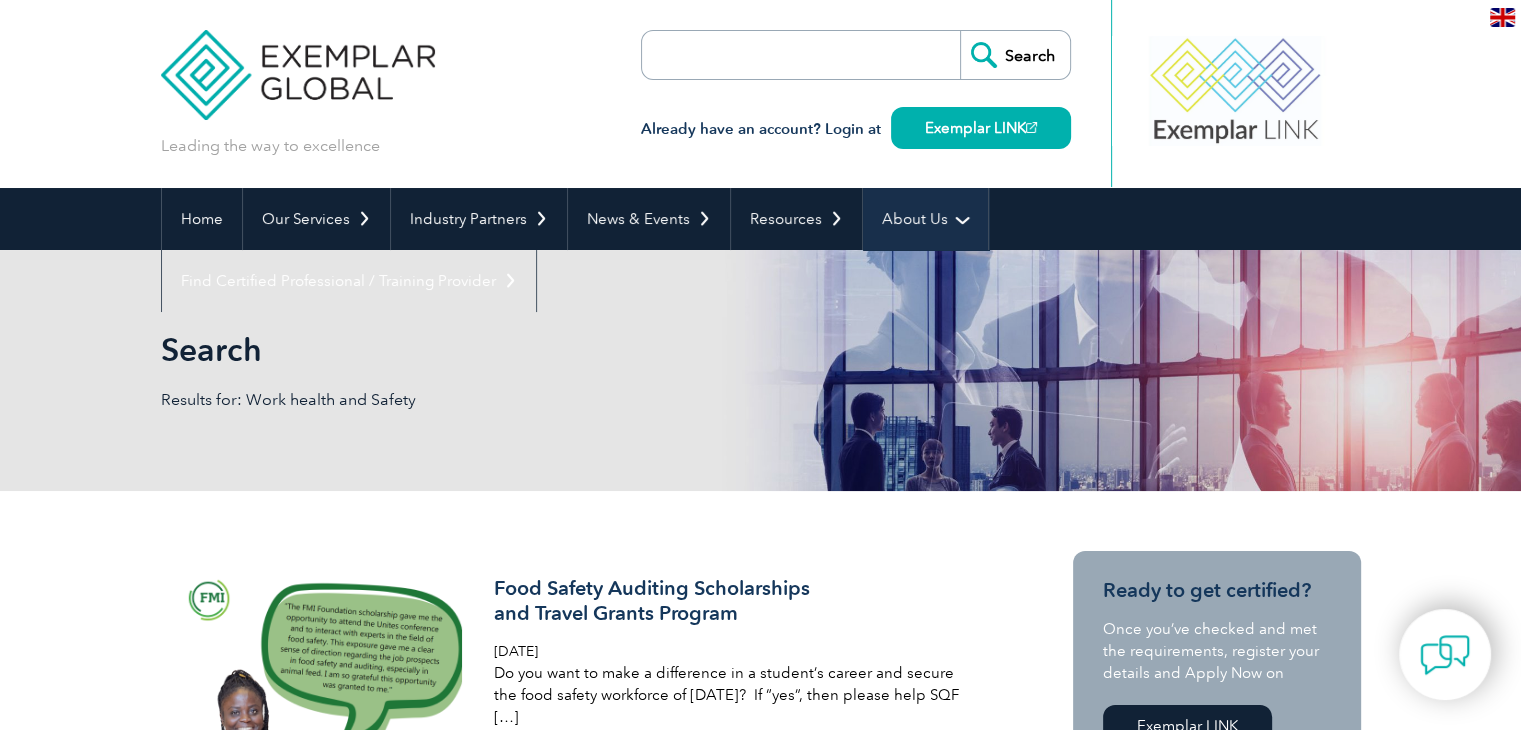 type on "WHS Certificate" 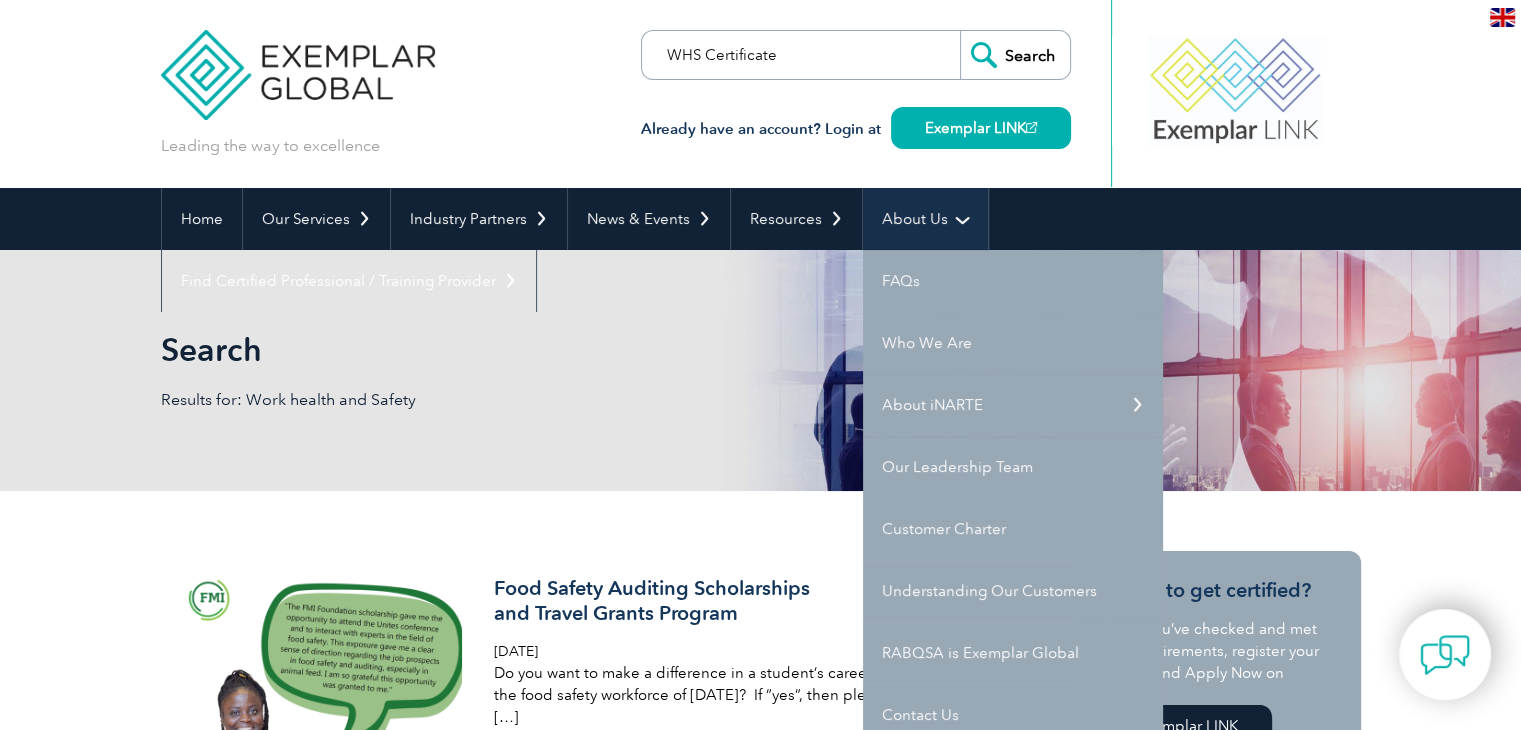 click on "Search" at bounding box center [1015, 55] 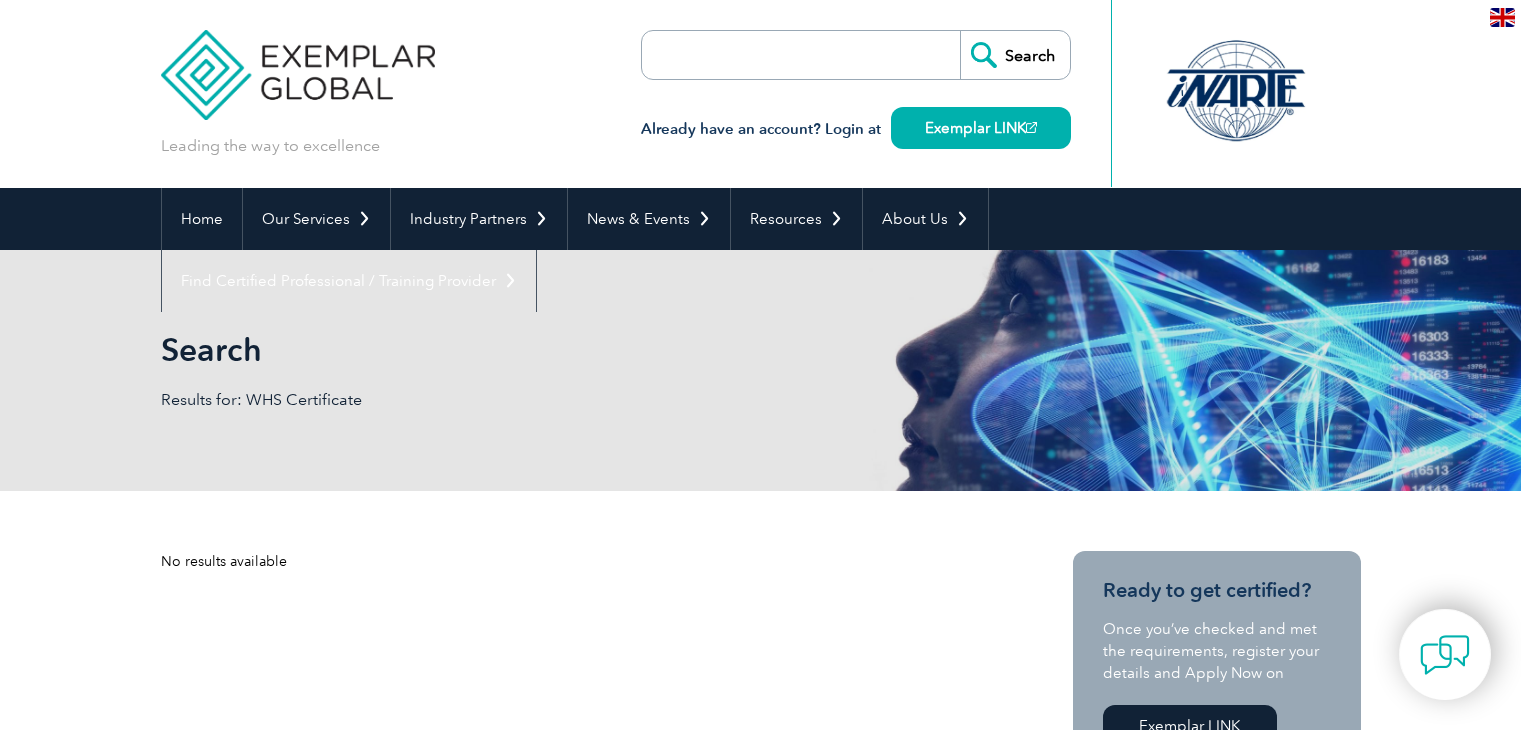 scroll, scrollTop: 0, scrollLeft: 0, axis: both 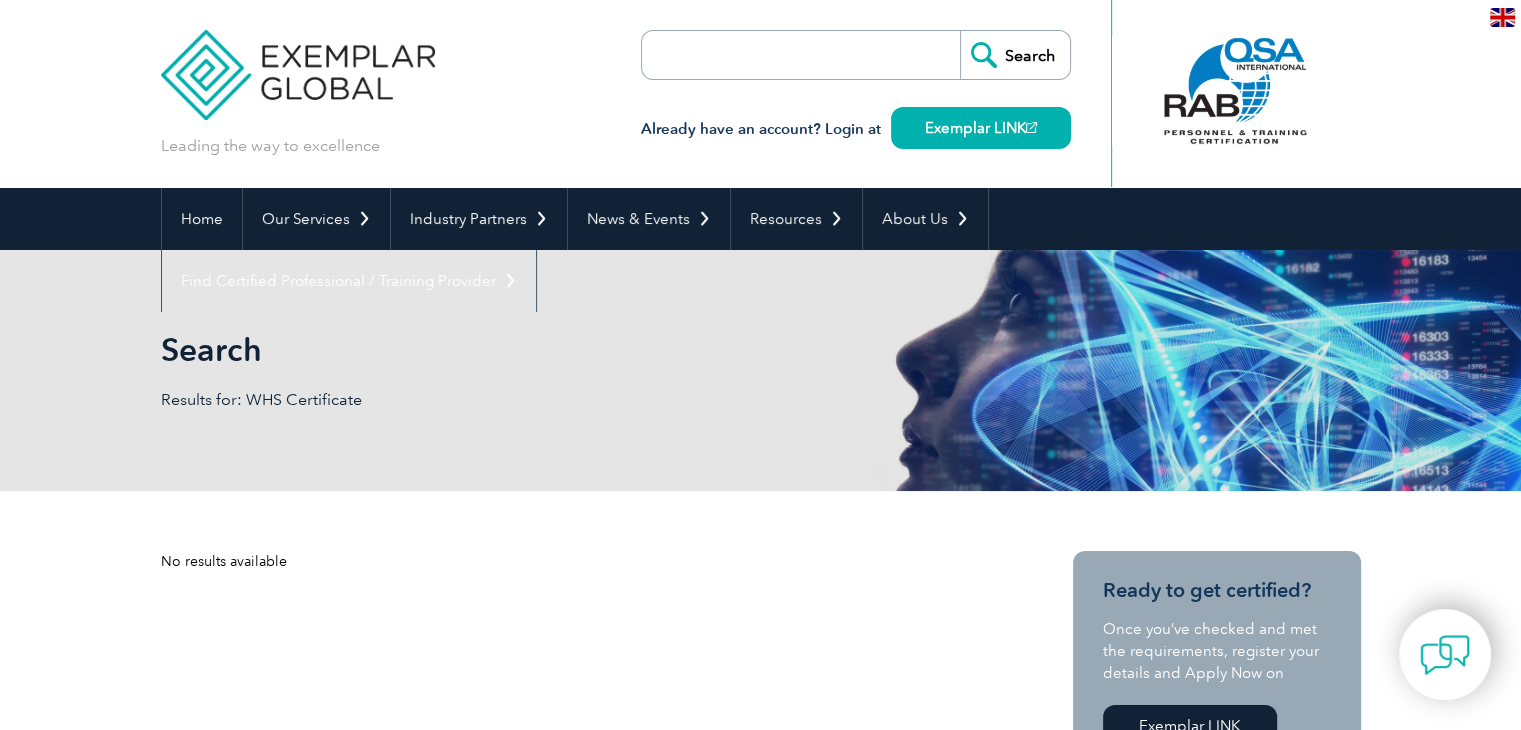 drag, startPoint x: 841, startPoint y: 493, endPoint x: 878, endPoint y: 494, distance: 37.01351 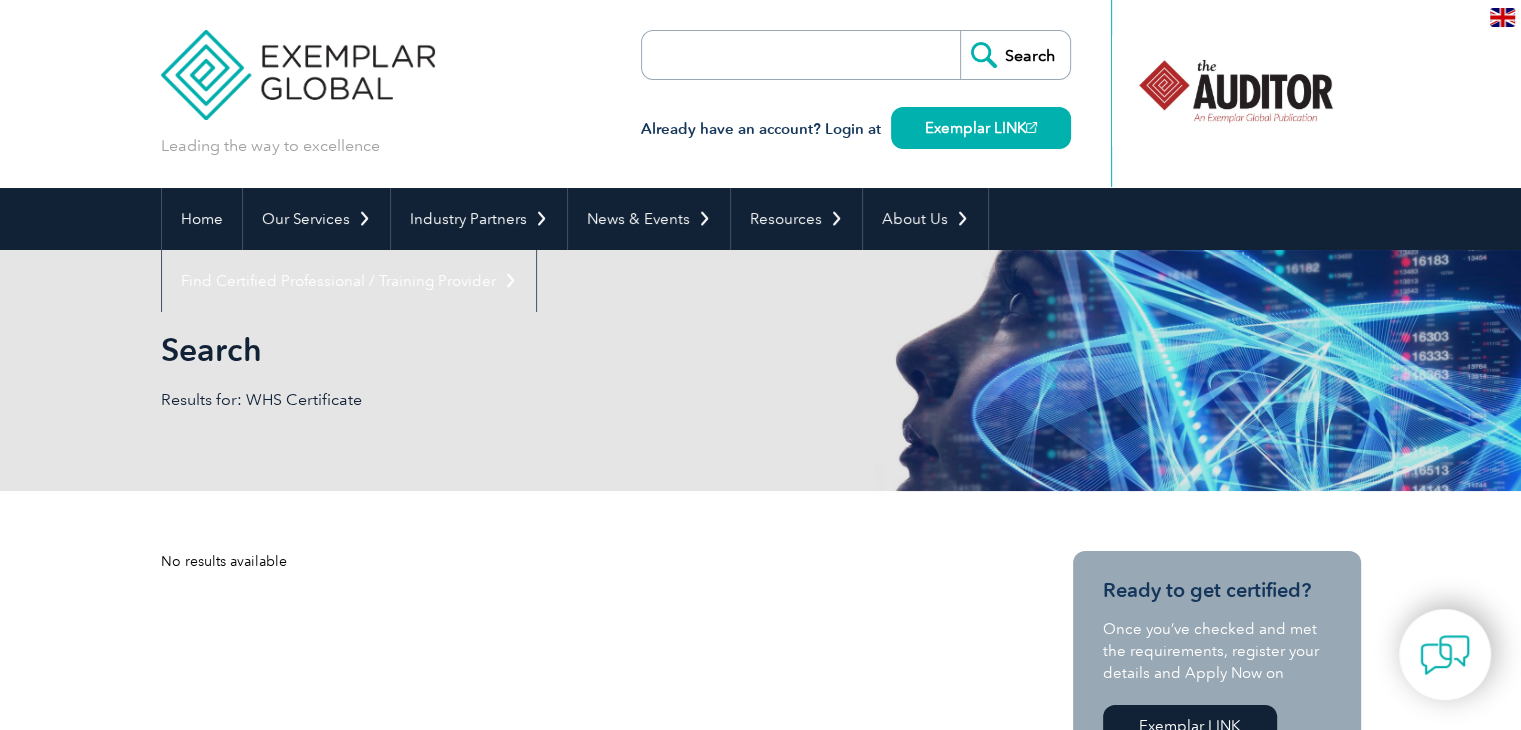 click on "Search
Results for: WHS Certificate" at bounding box center (761, 370) 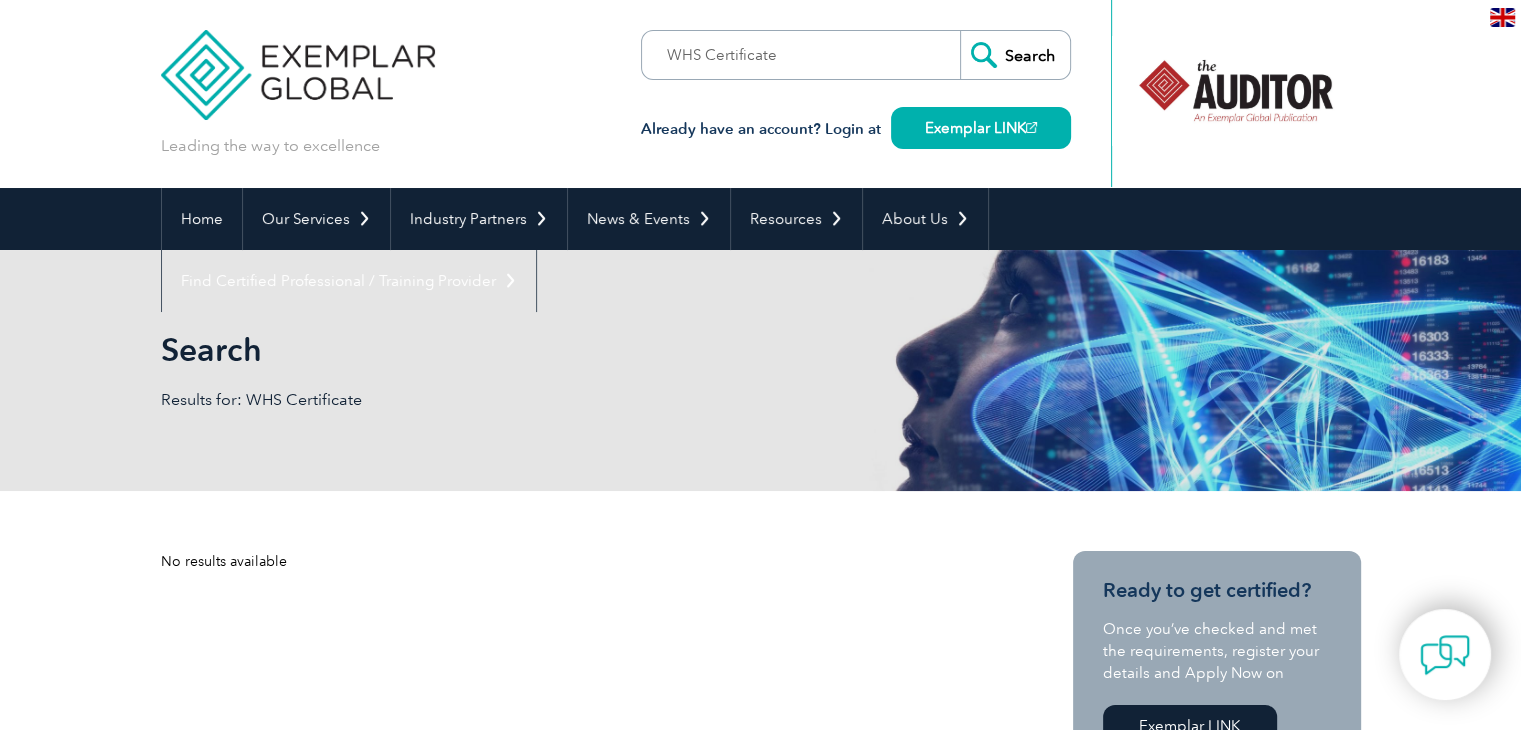 click on "Search" at bounding box center [1015, 55] 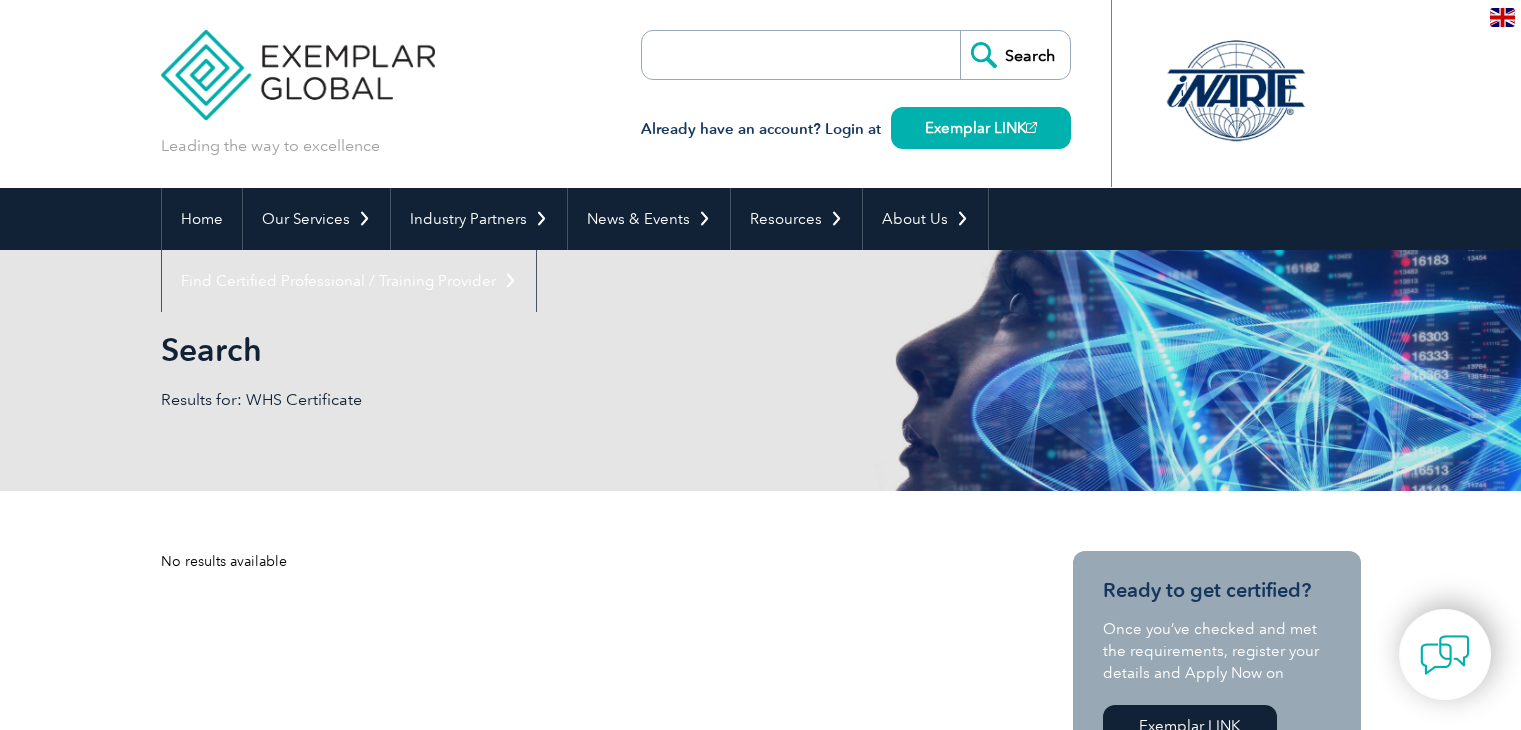 scroll, scrollTop: 0, scrollLeft: 0, axis: both 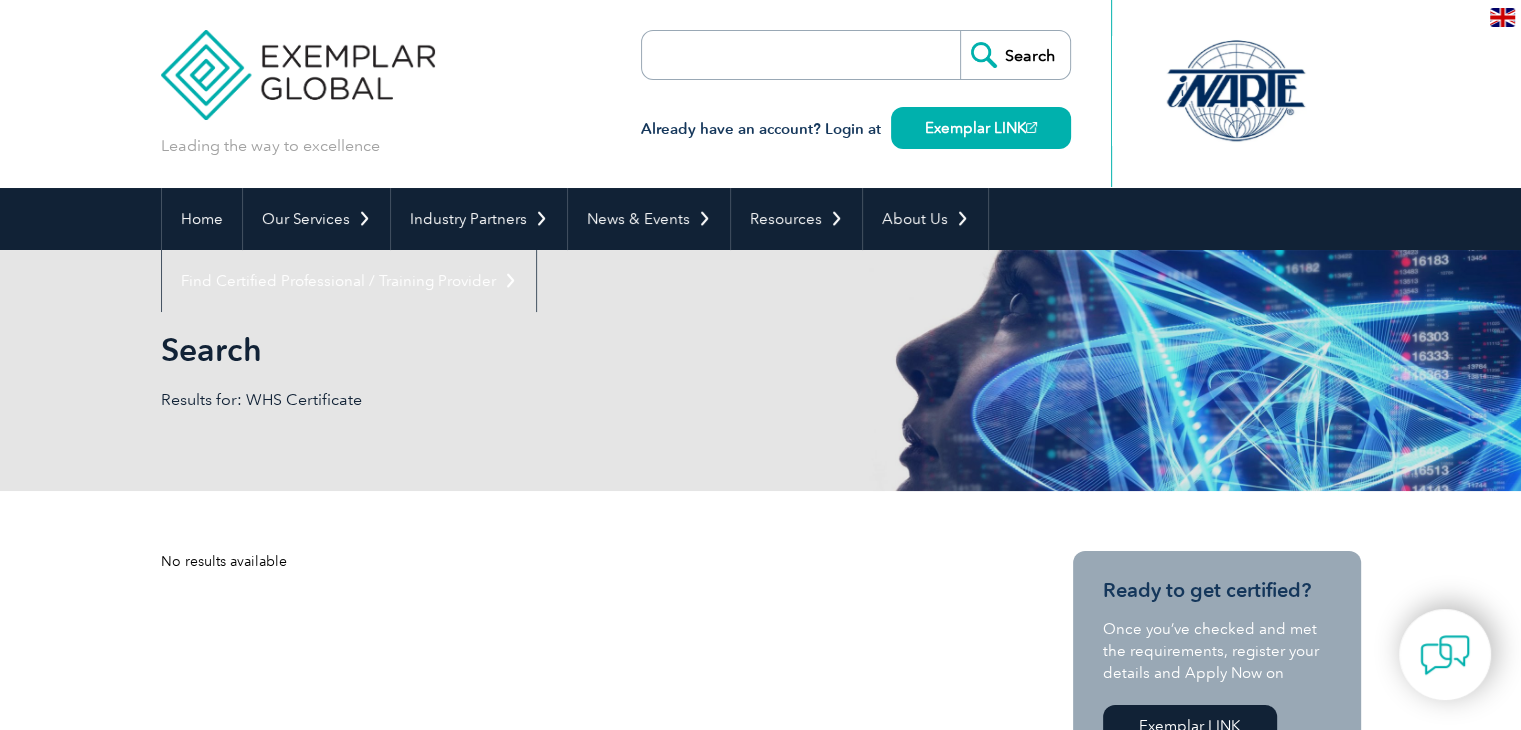 click at bounding box center (757, 55) 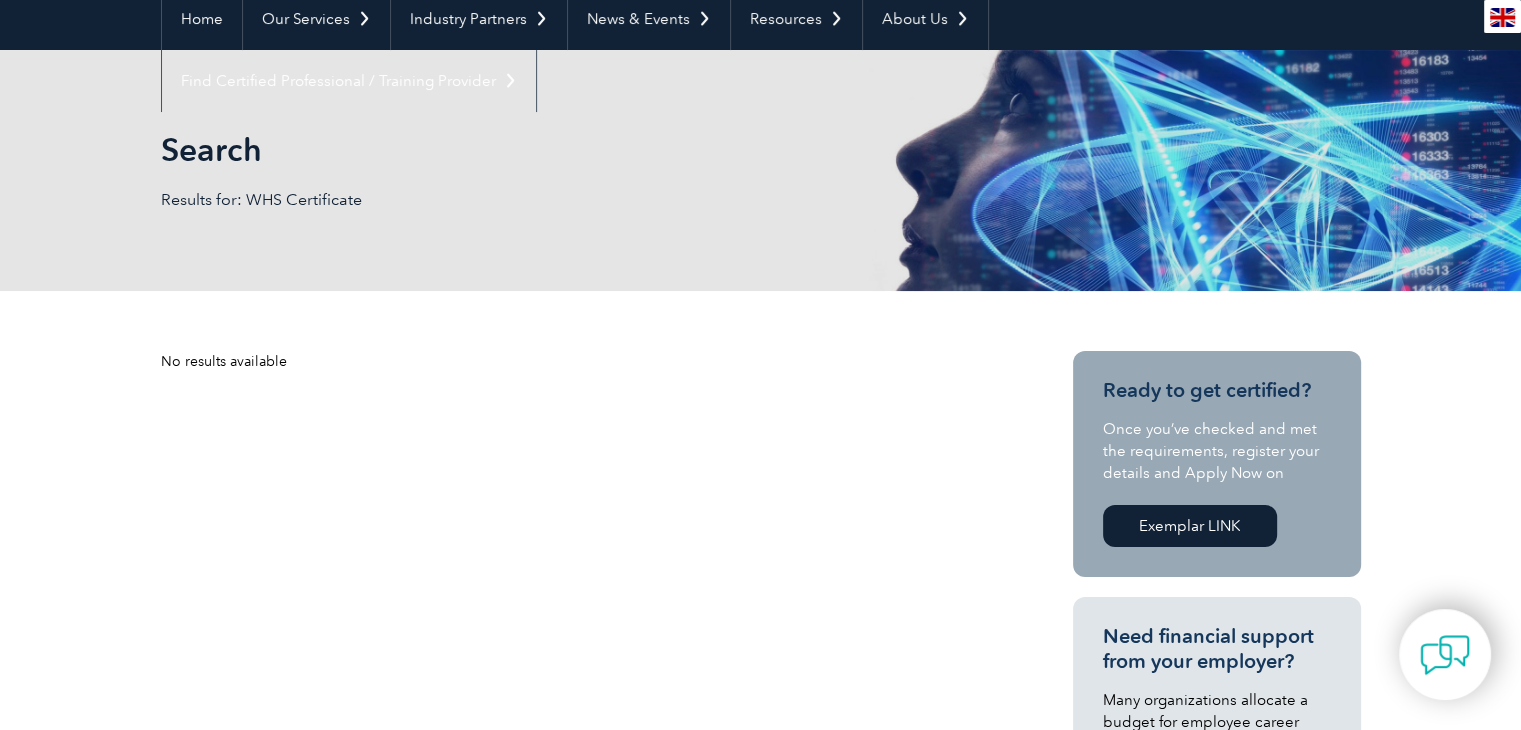 scroll, scrollTop: 100, scrollLeft: 0, axis: vertical 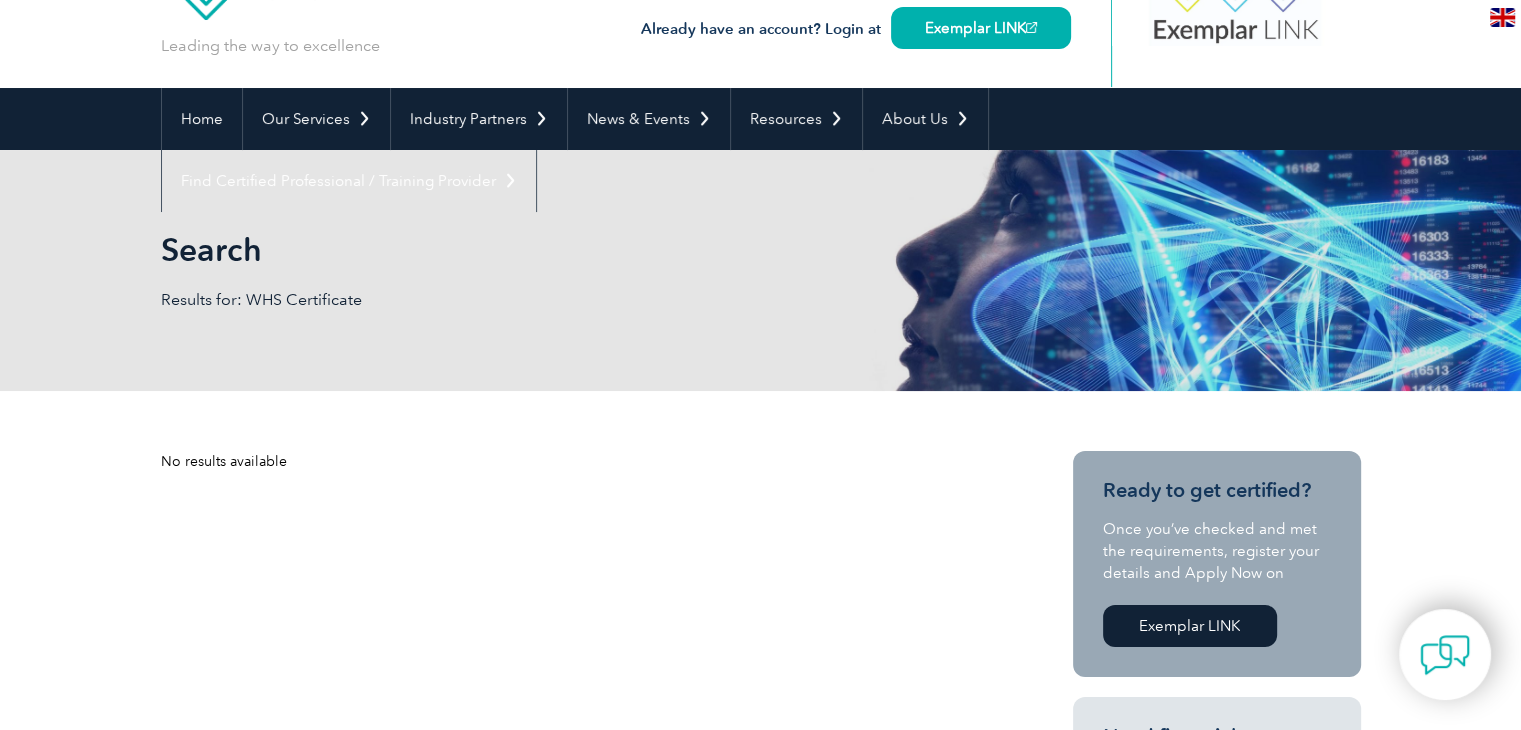 click on "Exemplar LINK" at bounding box center (1190, 626) 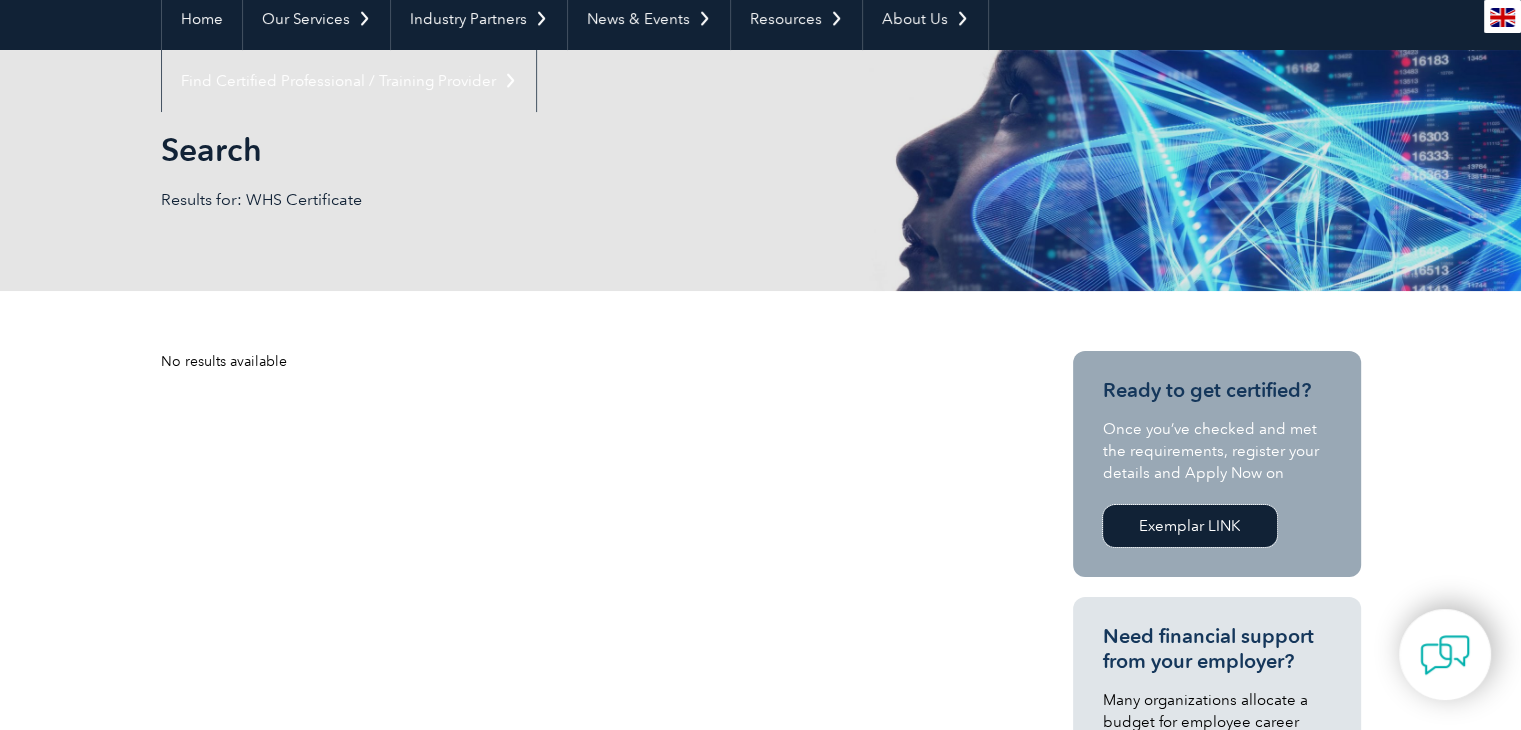 scroll, scrollTop: 0, scrollLeft: 0, axis: both 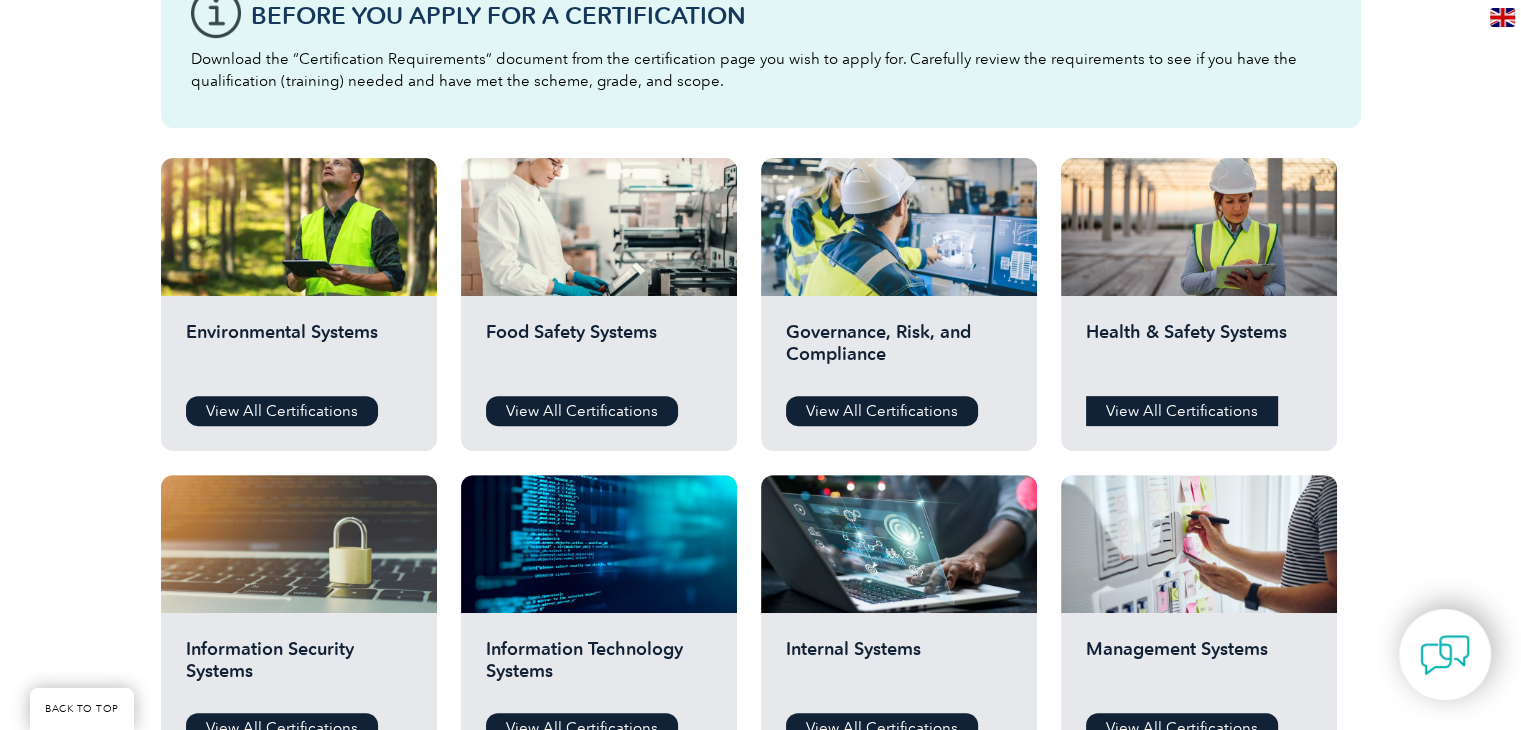click on "View All Certifications" at bounding box center (1182, 411) 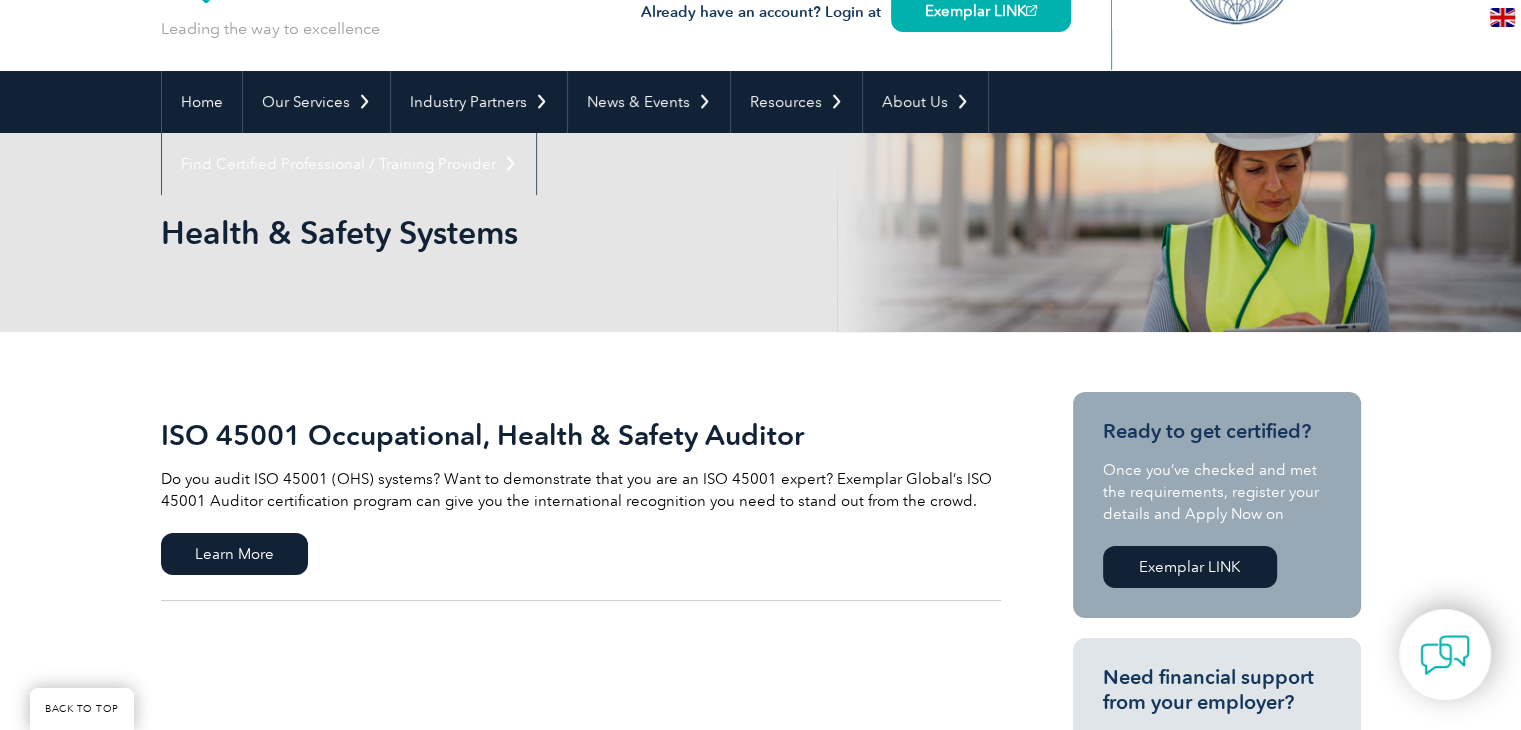 scroll, scrollTop: 200, scrollLeft: 0, axis: vertical 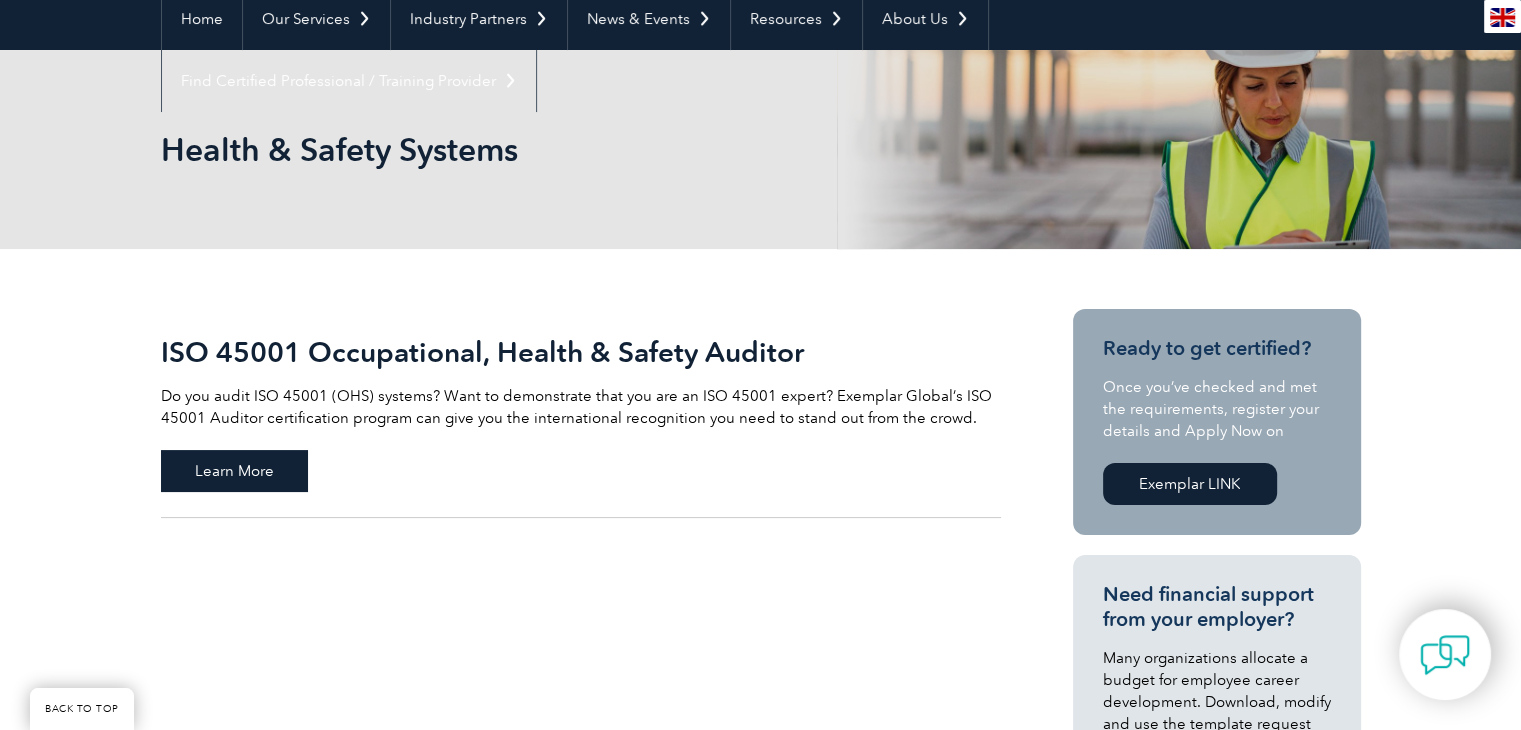 click on "Learn More" at bounding box center [234, 471] 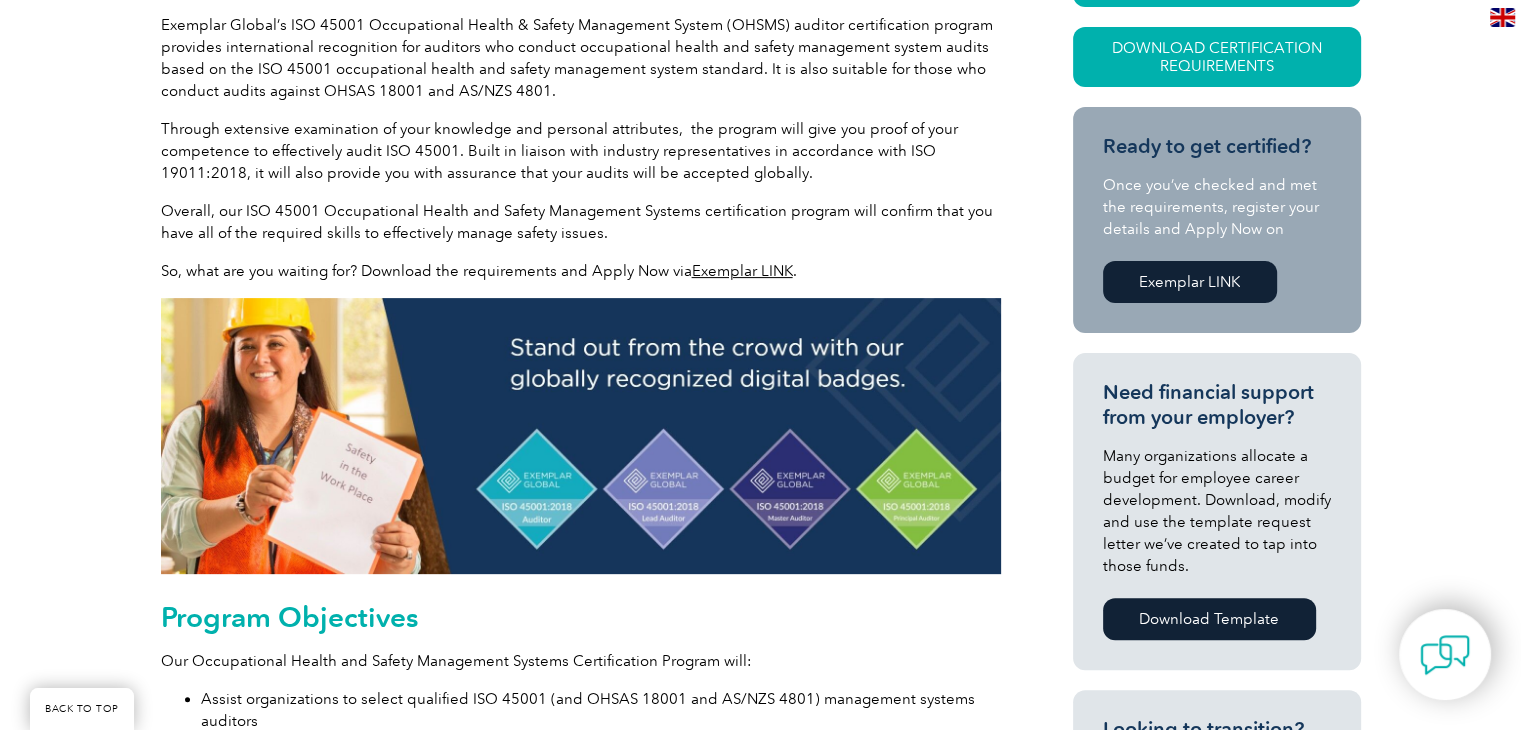 scroll, scrollTop: 1044, scrollLeft: 0, axis: vertical 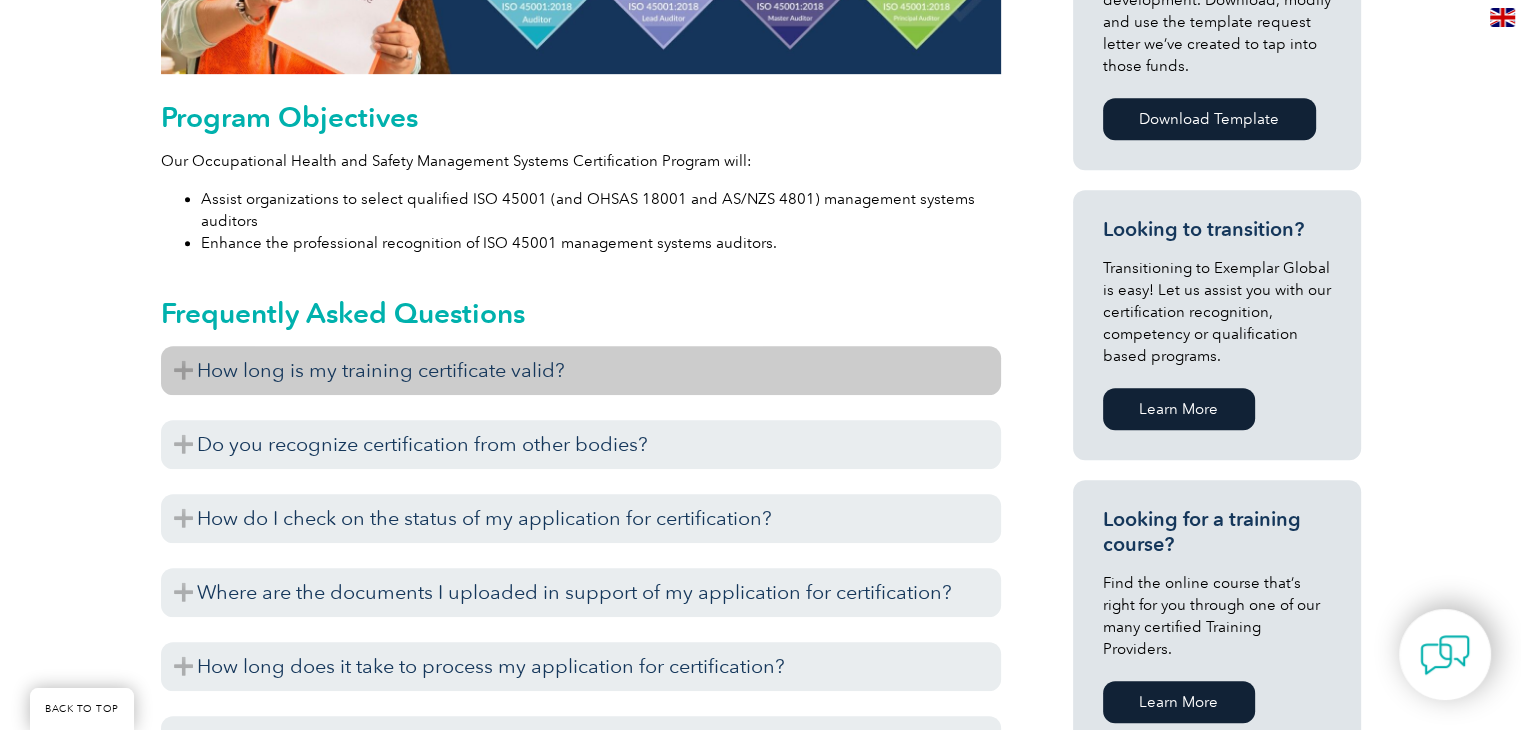 click on "How long is my training certificate valid?" at bounding box center [581, 370] 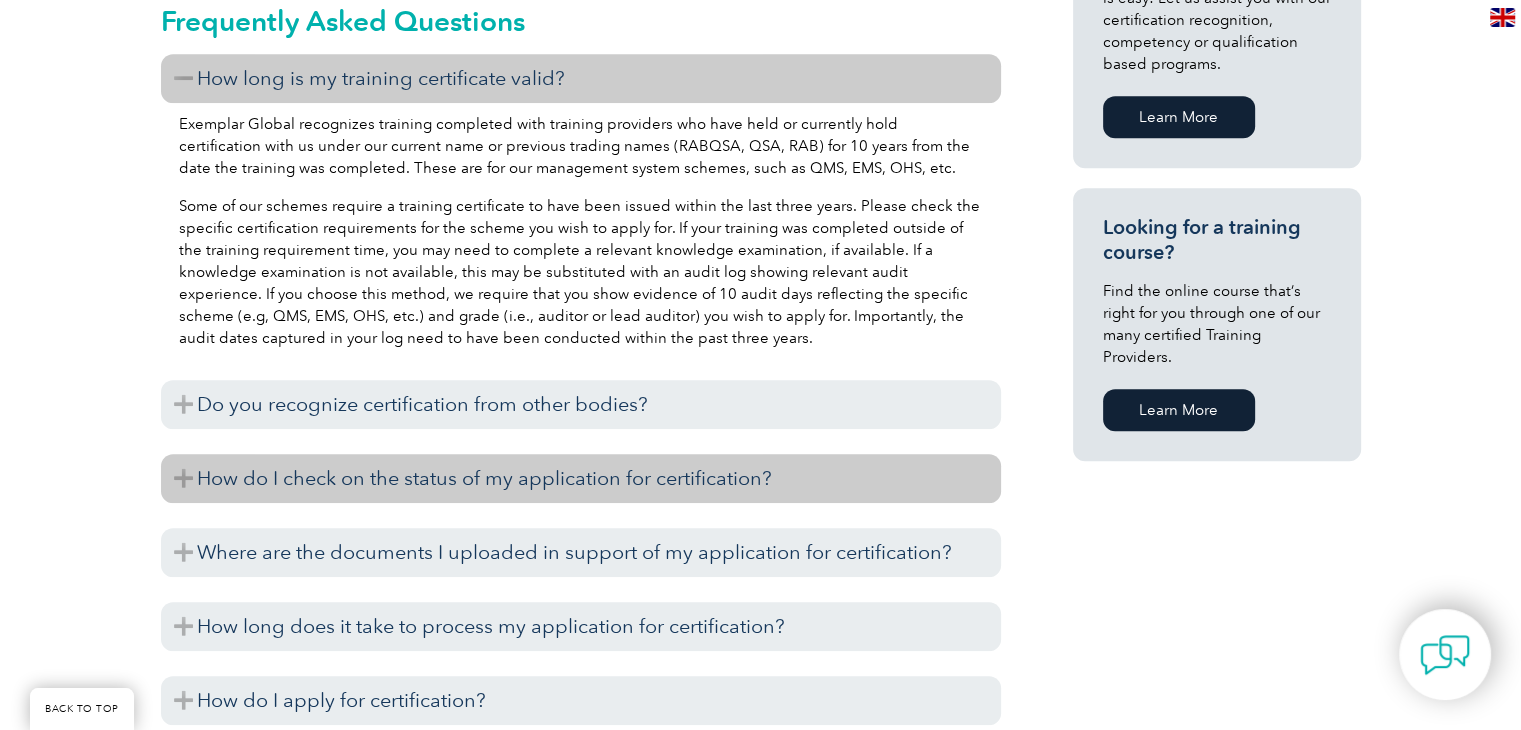 scroll, scrollTop: 1344, scrollLeft: 0, axis: vertical 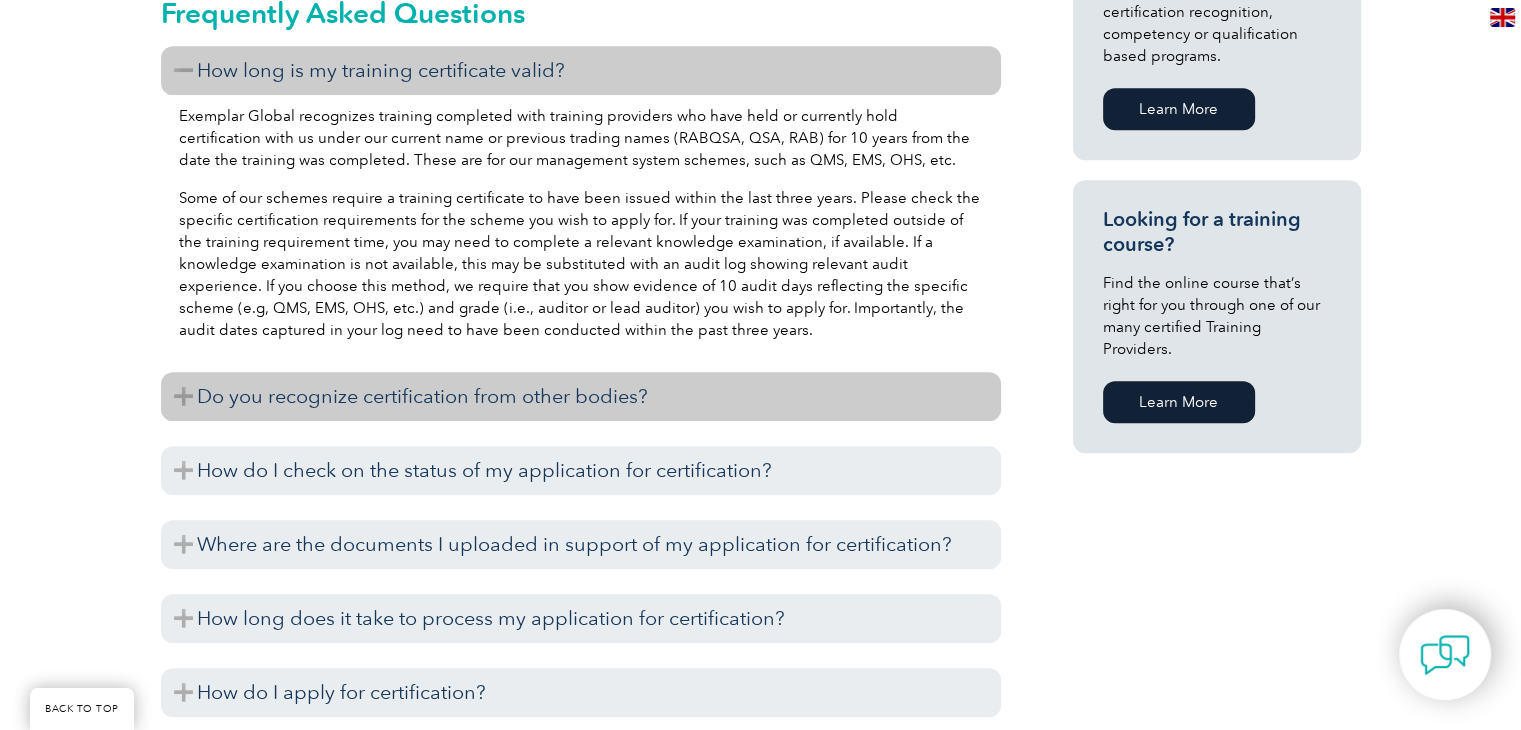 click on "Do you recognize certification from other bodies?" at bounding box center (581, 396) 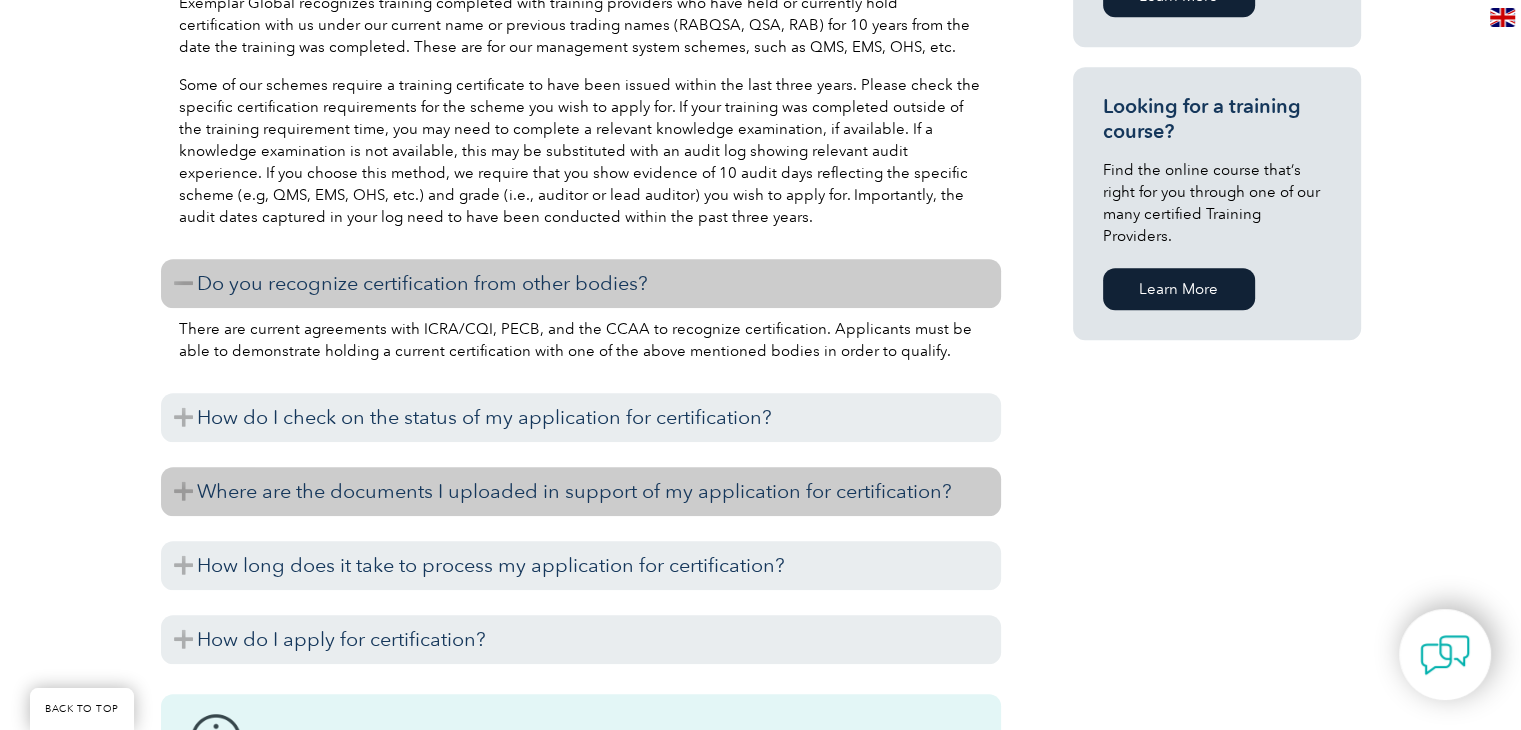 scroll, scrollTop: 1544, scrollLeft: 0, axis: vertical 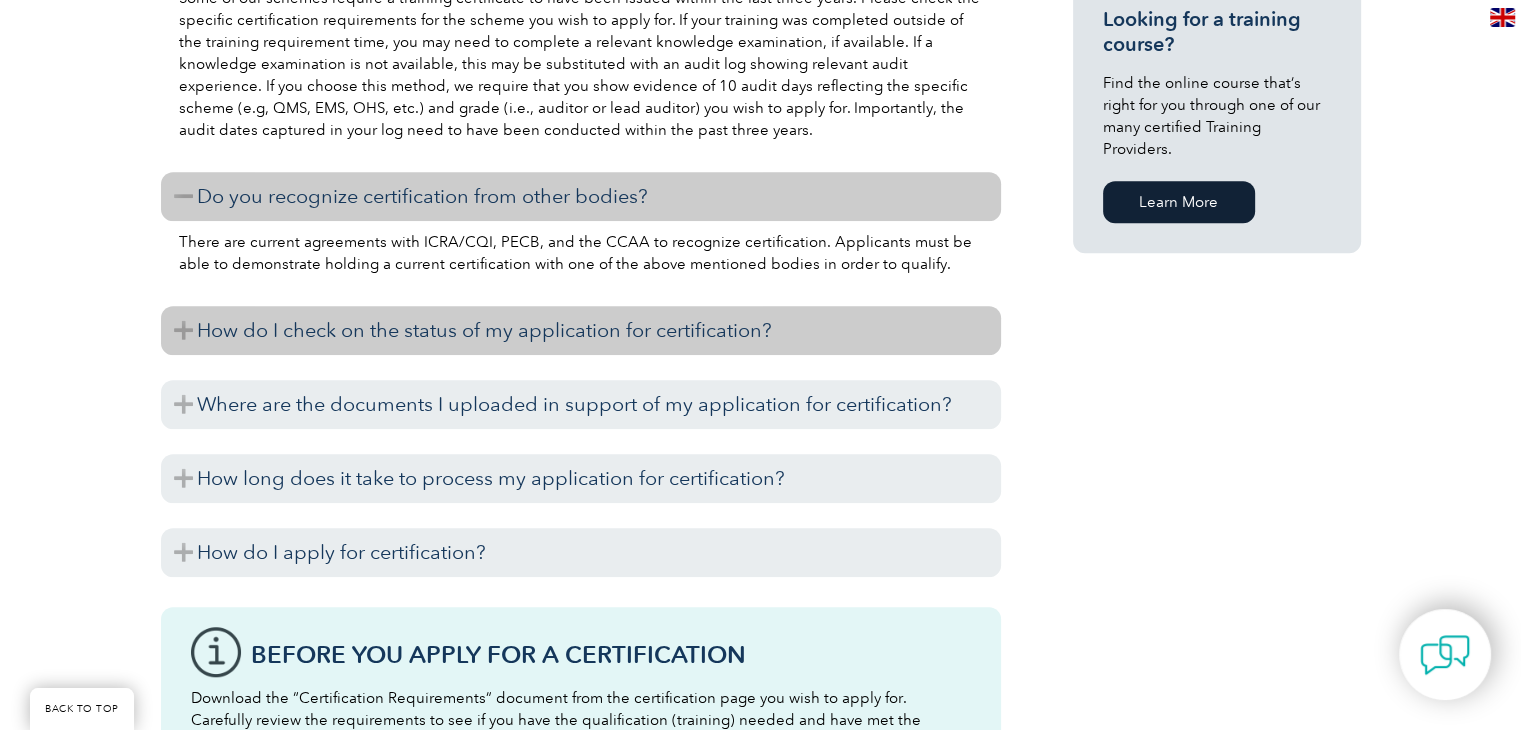 click on "How do I check on the status of my application for certification?" at bounding box center (581, 330) 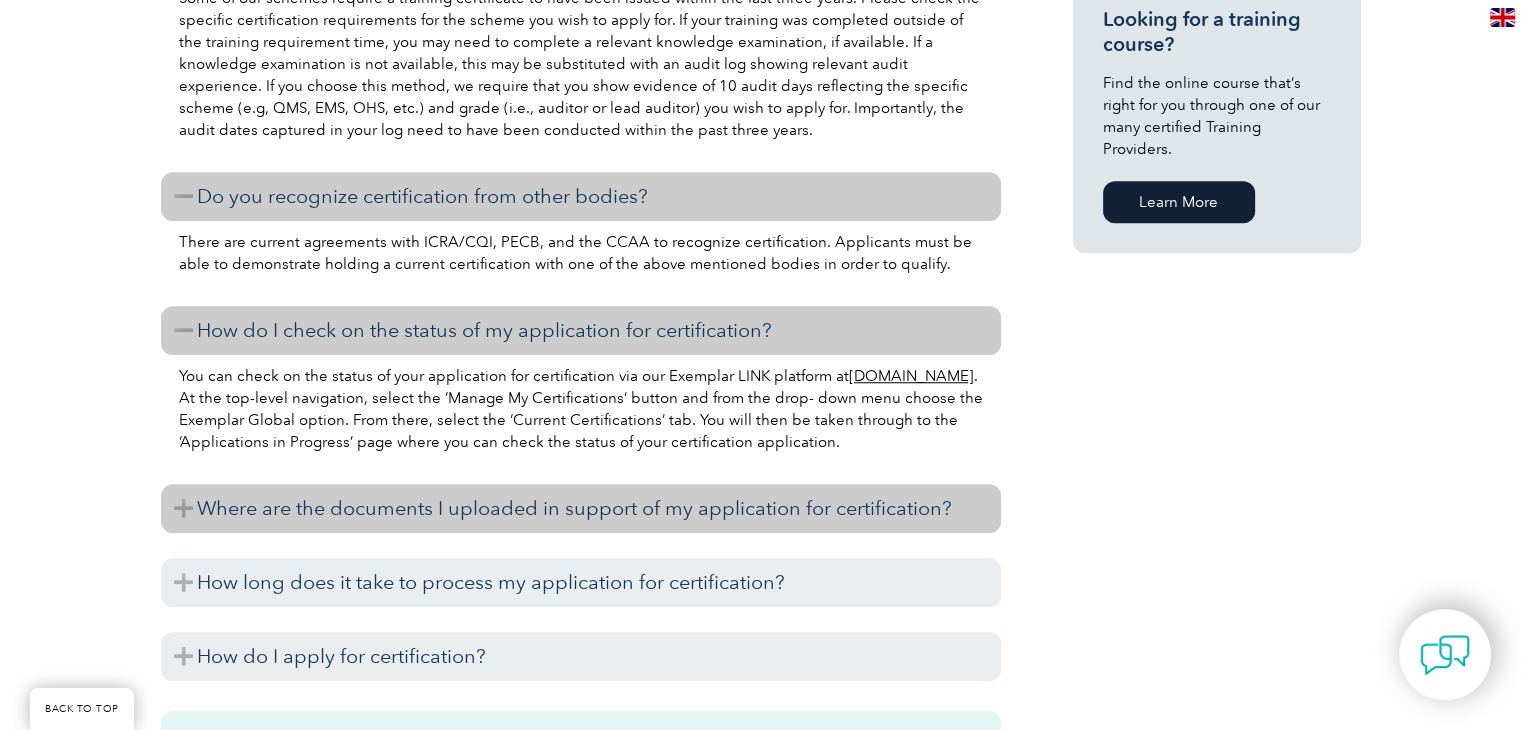 click on "Where are the documents I uploaded in support of my application for certification?" at bounding box center [581, 508] 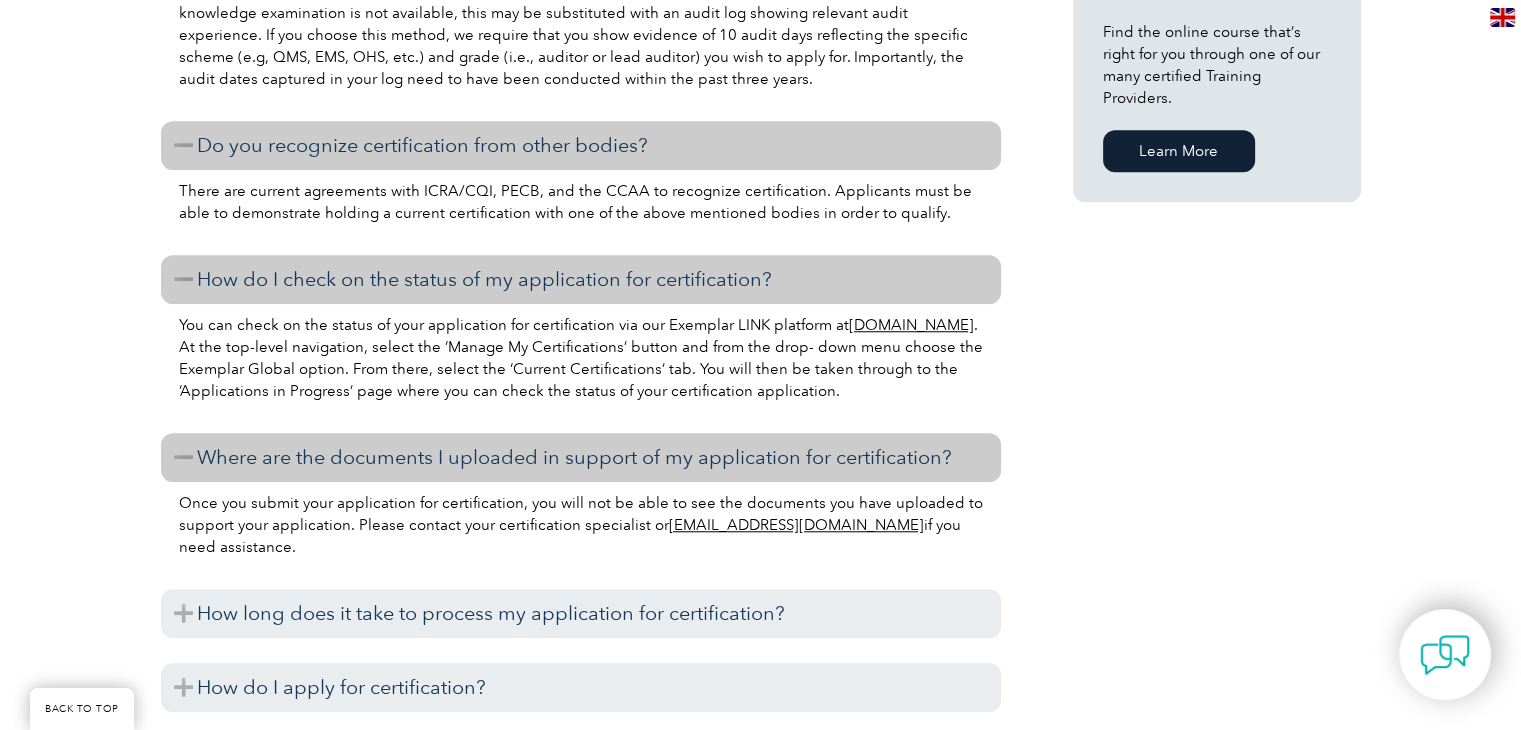 scroll, scrollTop: 1644, scrollLeft: 0, axis: vertical 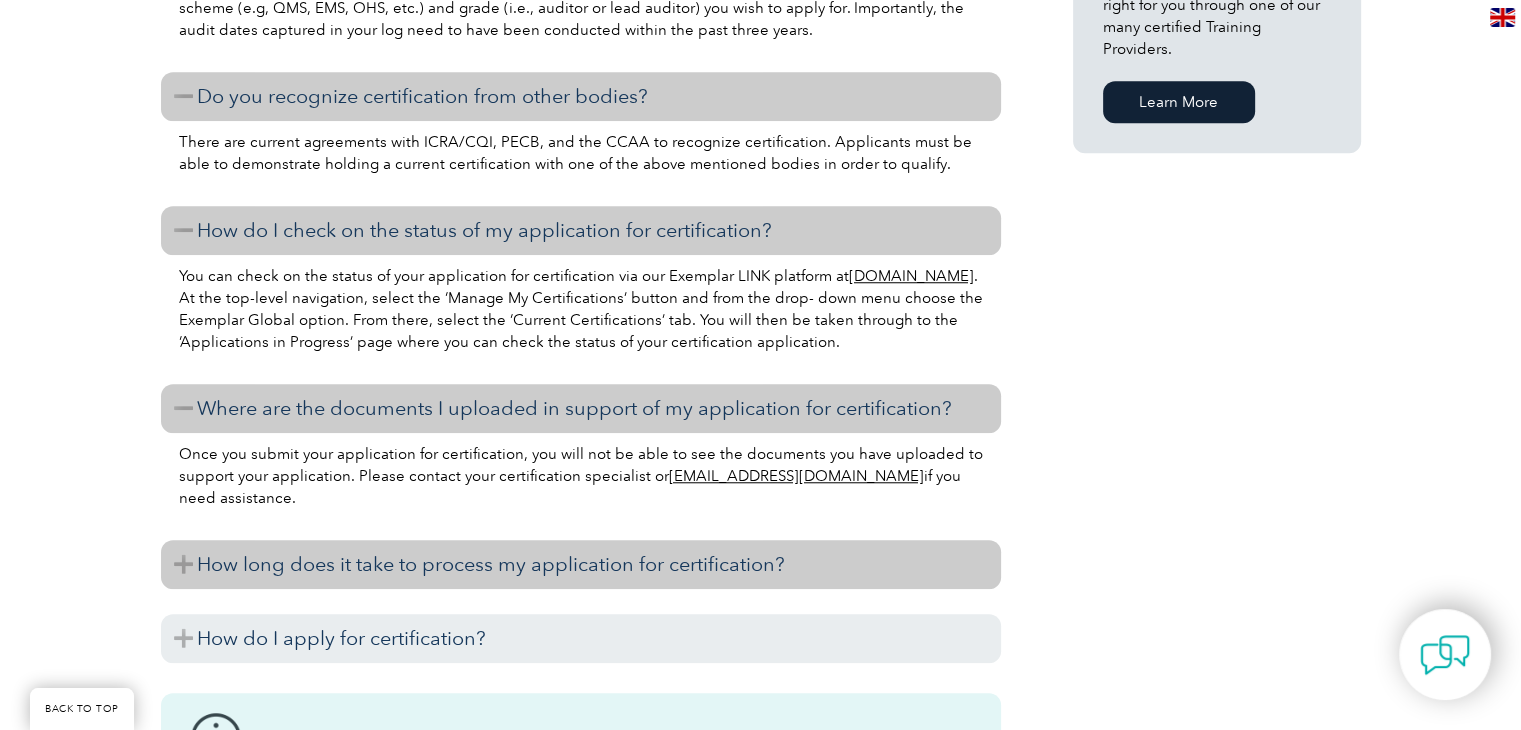 click on "How long does it take to process my application for certification?" at bounding box center [581, 564] 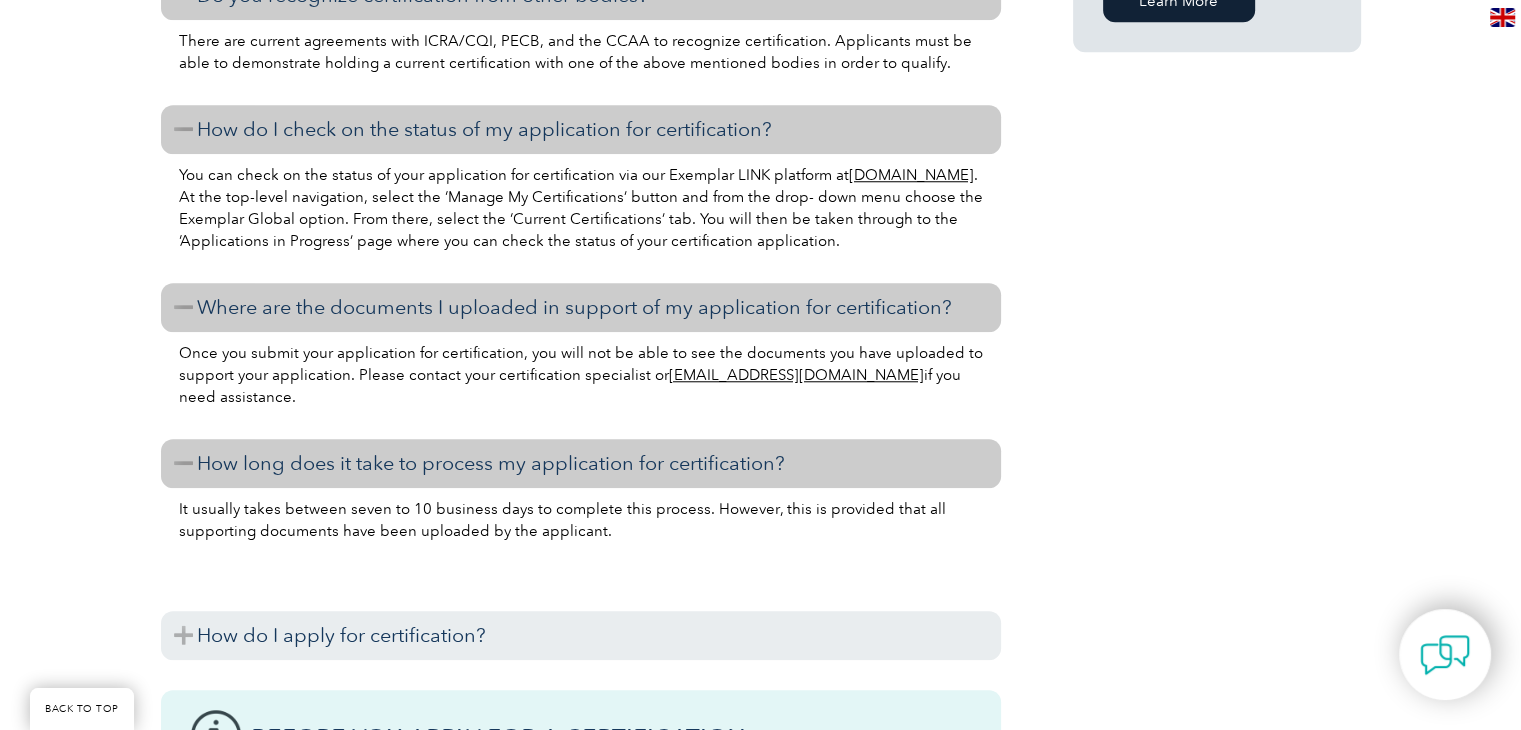 scroll, scrollTop: 1844, scrollLeft: 0, axis: vertical 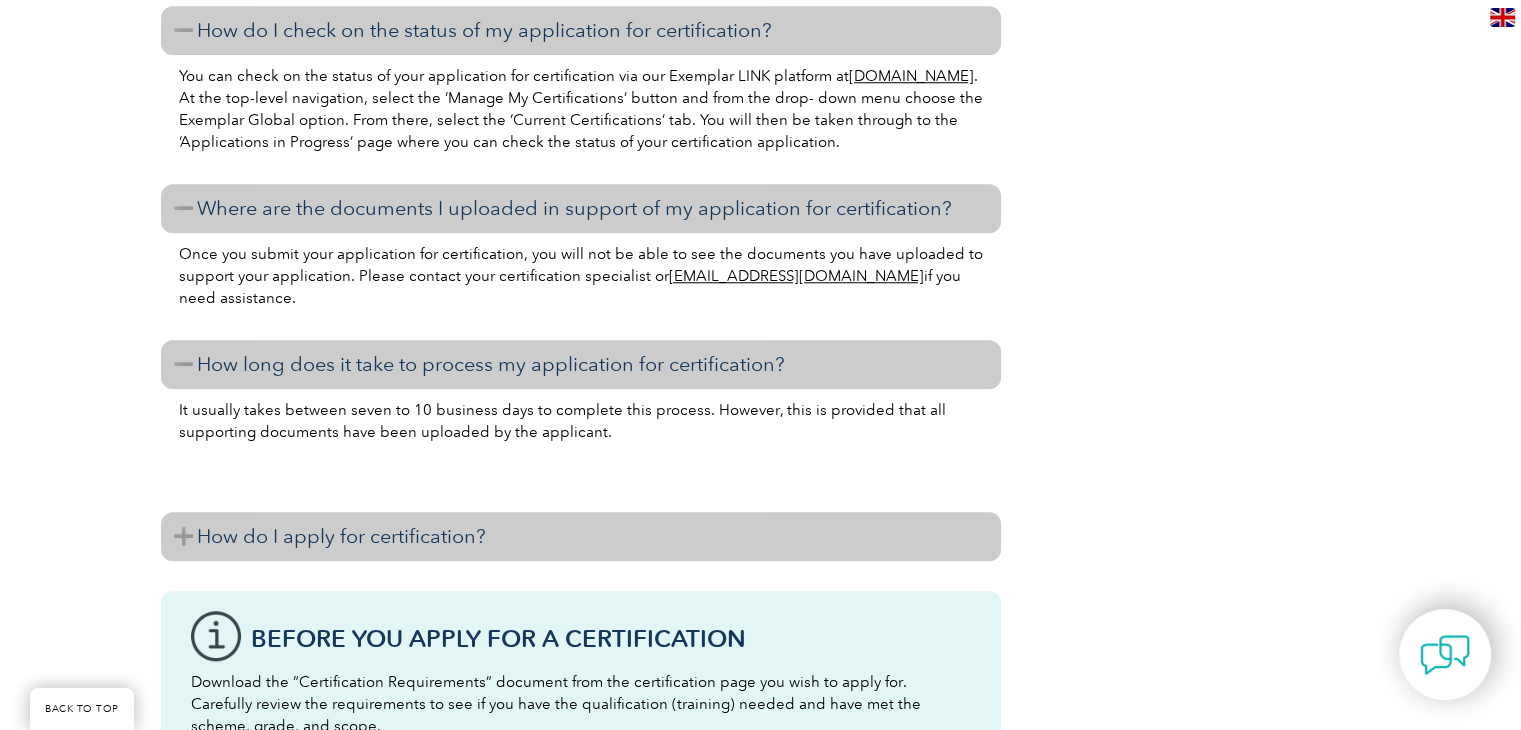 click on "How do I apply for certification?" at bounding box center [581, 536] 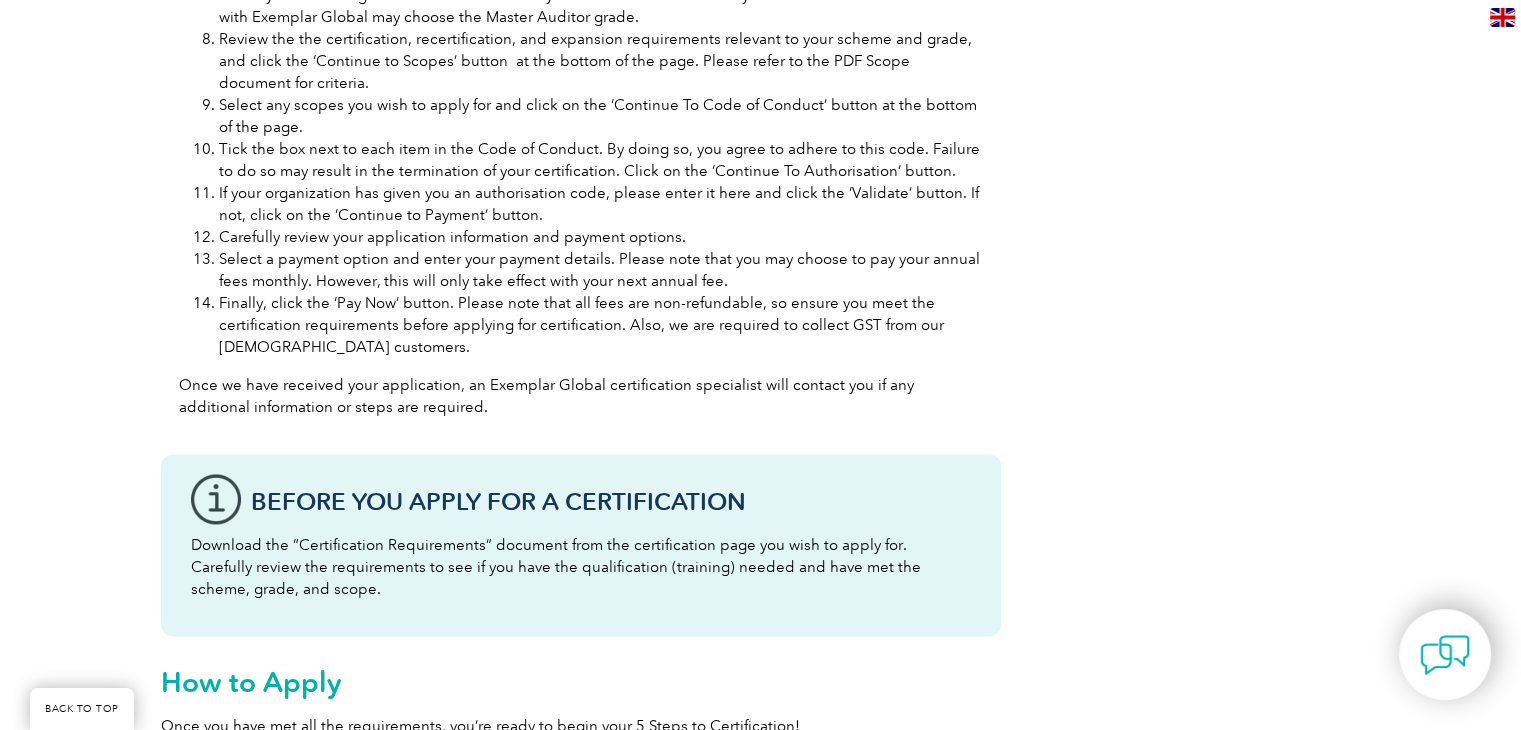 scroll, scrollTop: 2944, scrollLeft: 0, axis: vertical 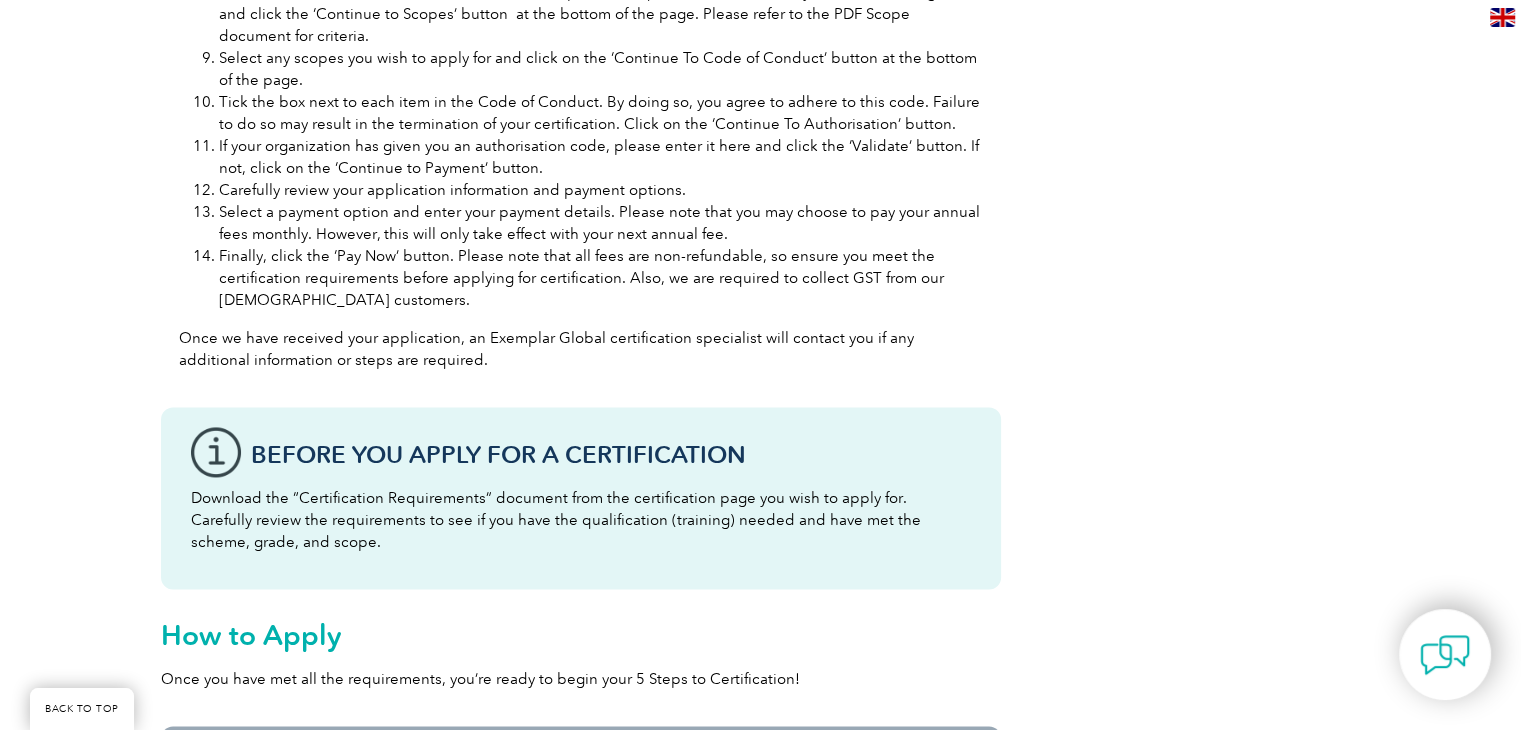 click on "Before You Apply For a Certification   Download the “Certification Requirements” document from the certification page you wish to apply for.  Carefully review the requirements to see if you have the qualification (training) needed and have met the scheme, grade, and scope." at bounding box center [581, 498] 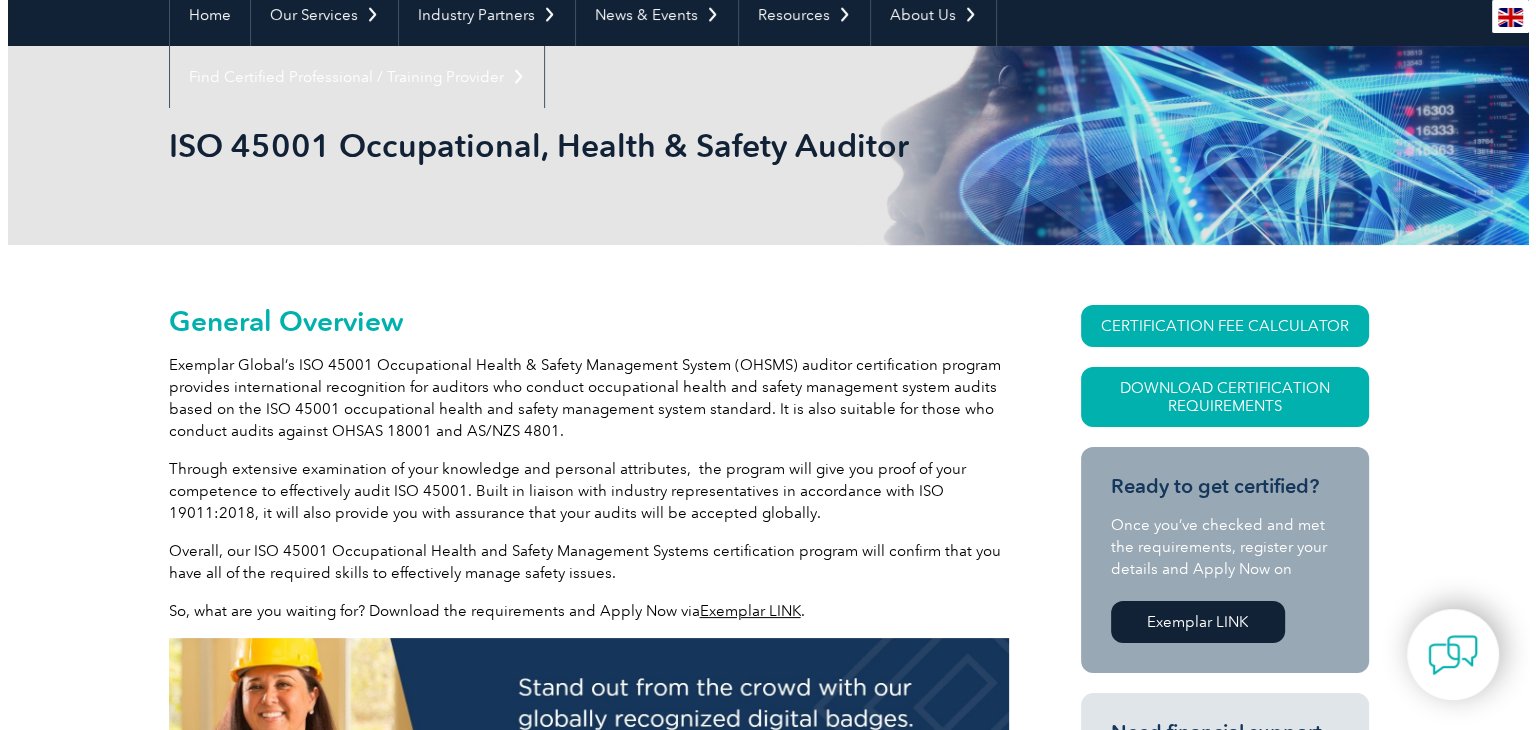 scroll, scrollTop: 100, scrollLeft: 0, axis: vertical 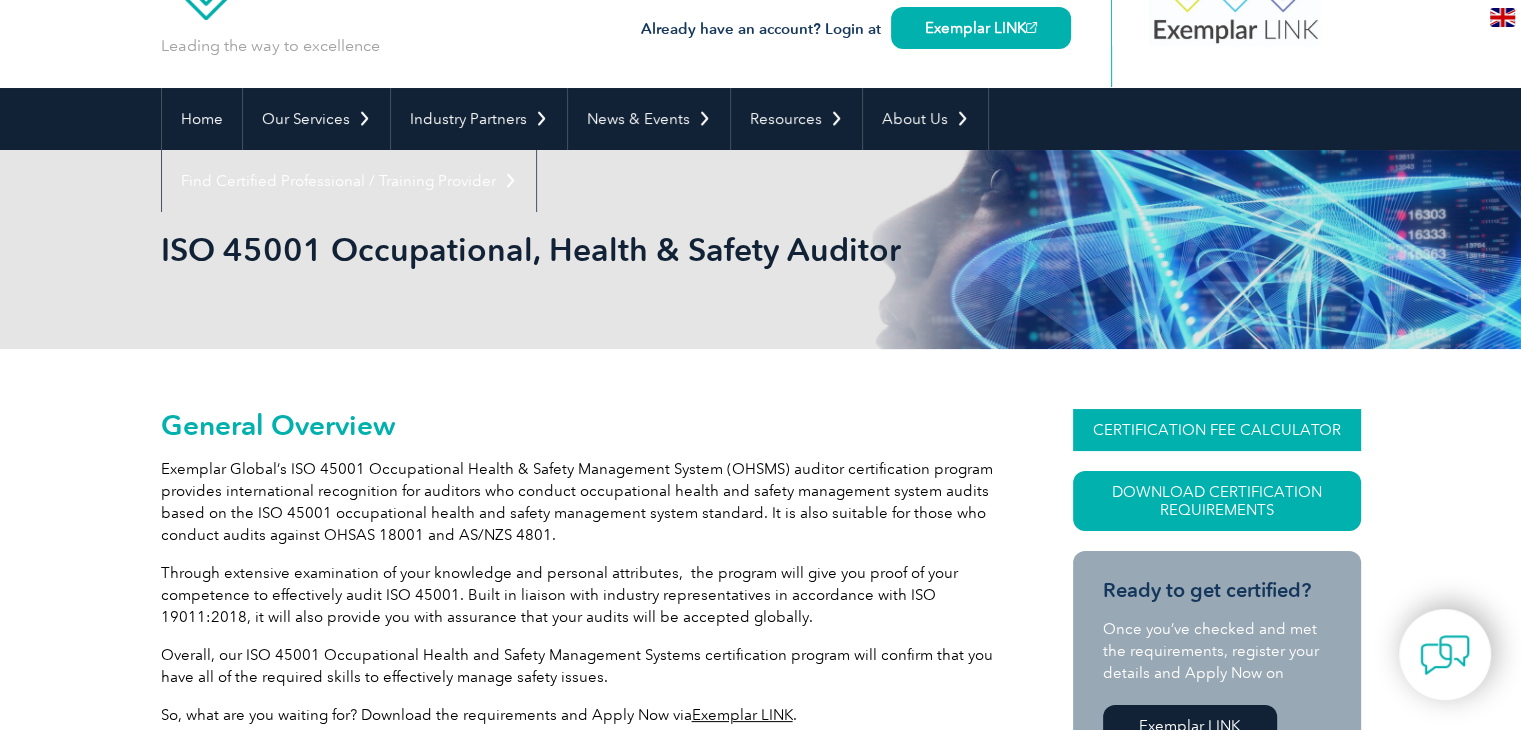 click on "CERTIFICATION FEE CALCULATOR" at bounding box center (1217, 430) 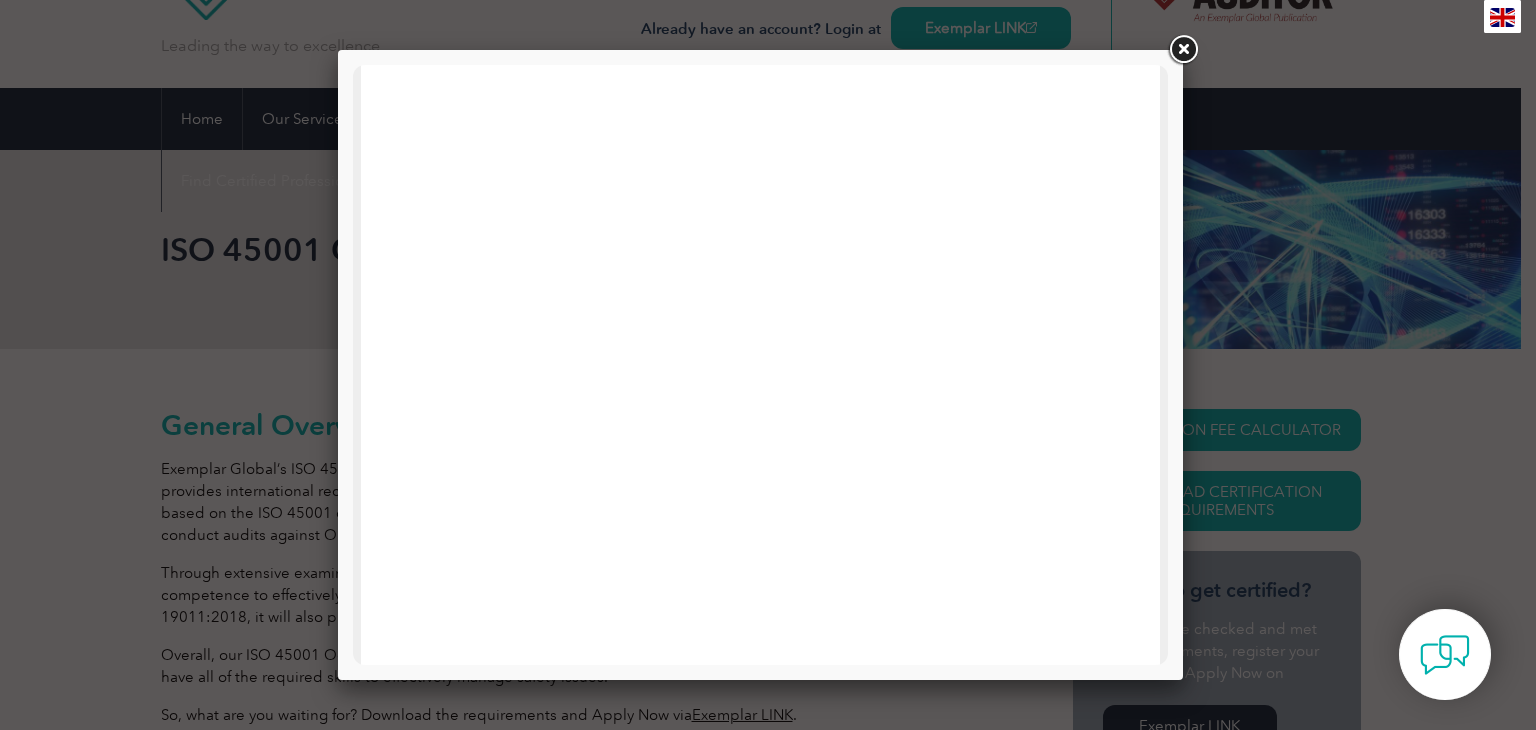 scroll, scrollTop: 954, scrollLeft: 0, axis: vertical 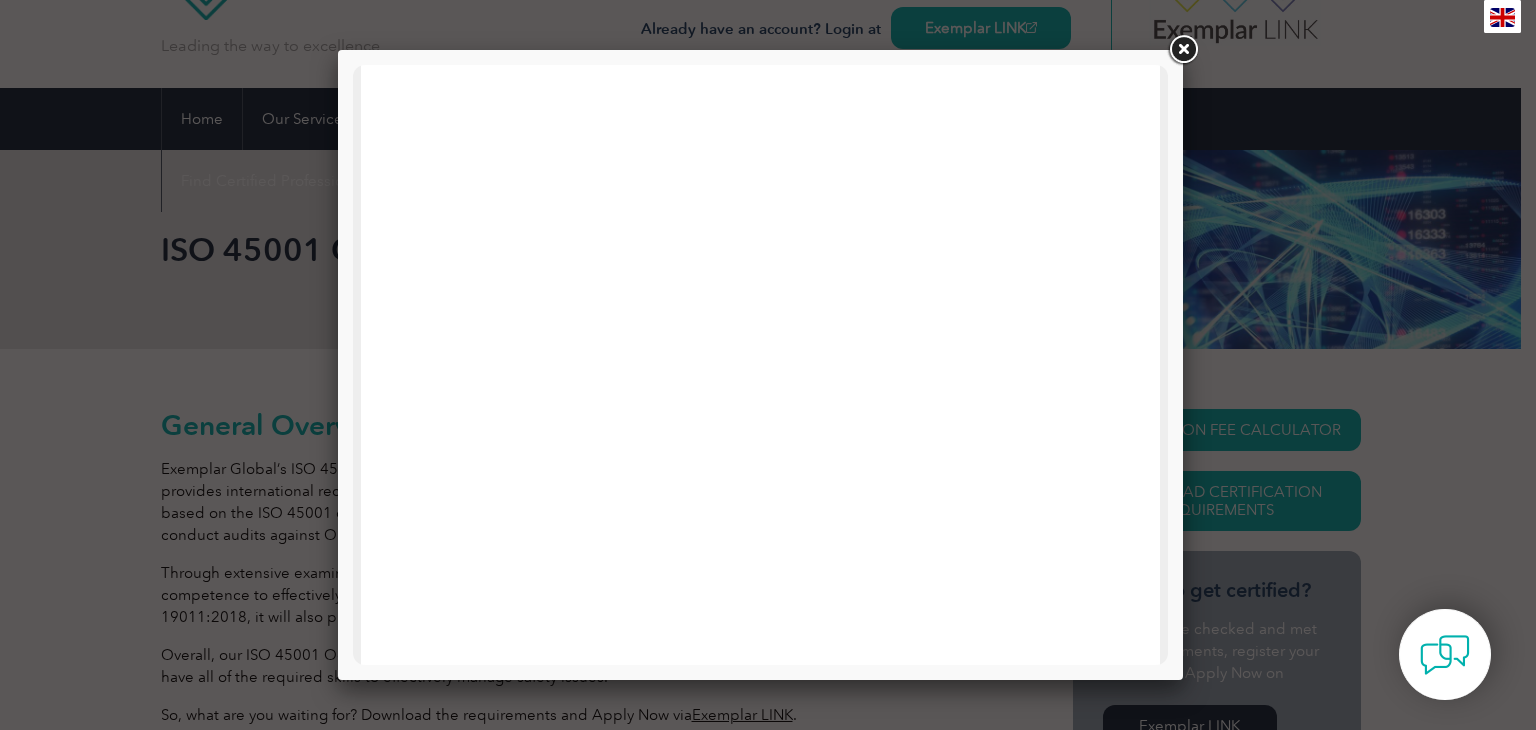 drag, startPoint x: 1166, startPoint y: 450, endPoint x: 1537, endPoint y: 166, distance: 467.22266 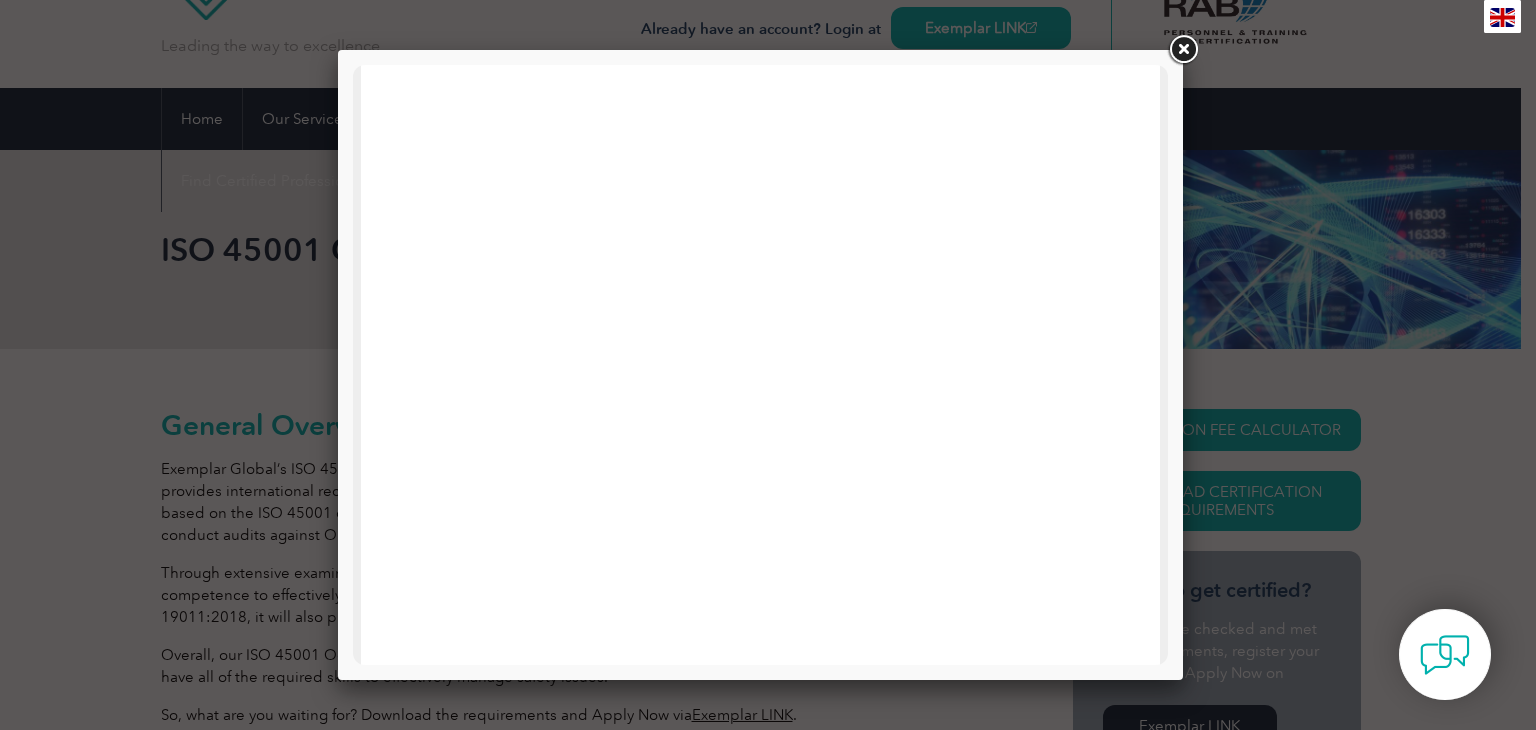 scroll, scrollTop: 954, scrollLeft: 0, axis: vertical 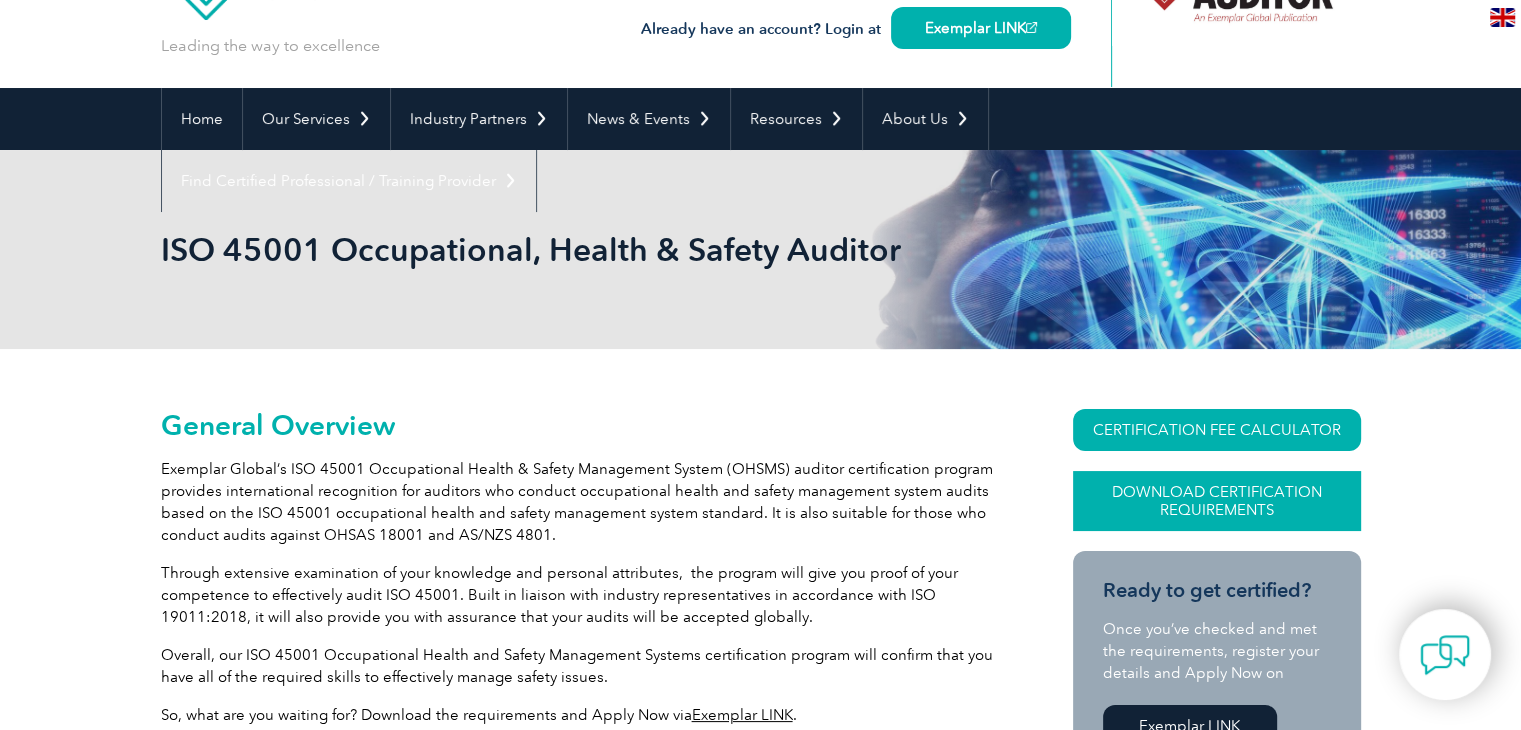 click on "Download Certification Requirements" at bounding box center [1217, 501] 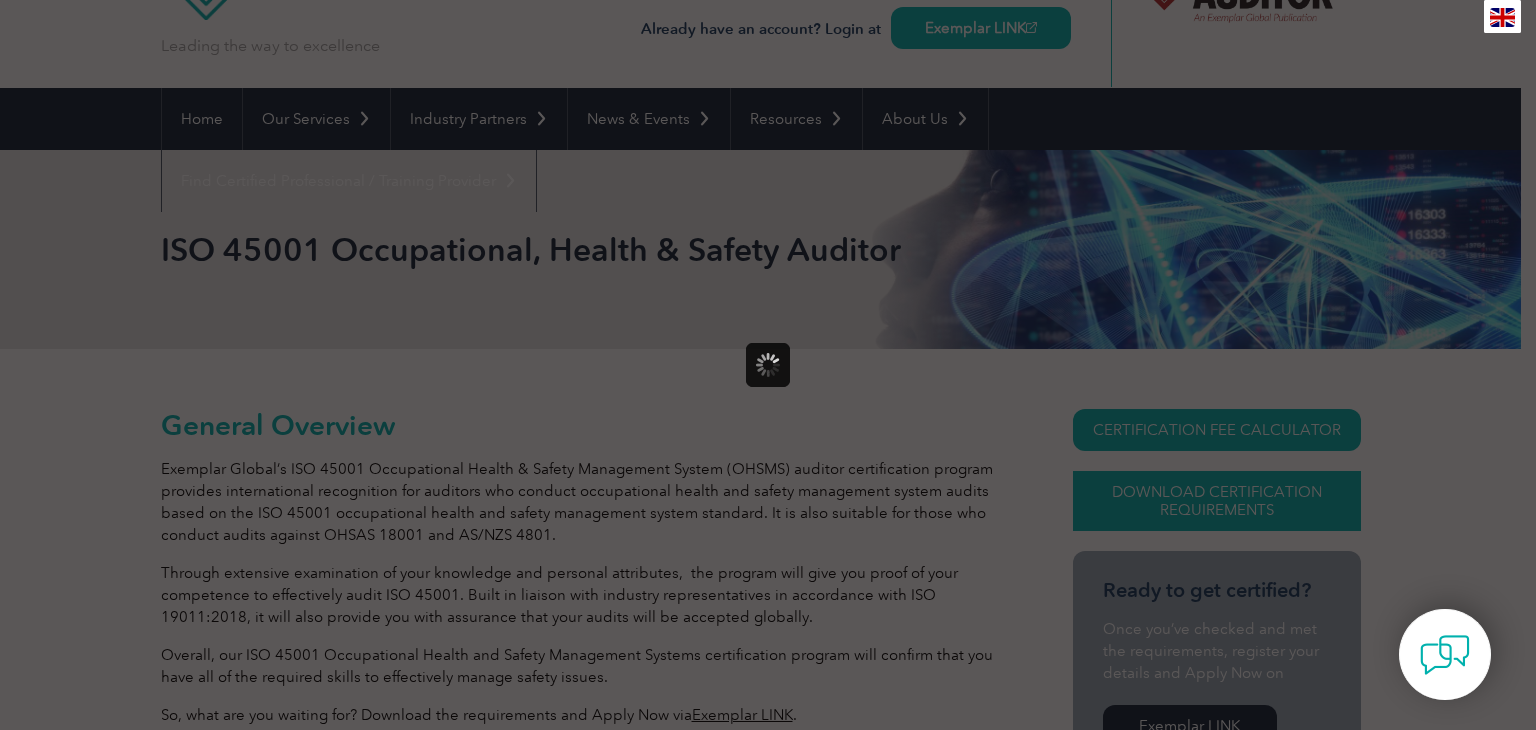 scroll, scrollTop: 0, scrollLeft: 0, axis: both 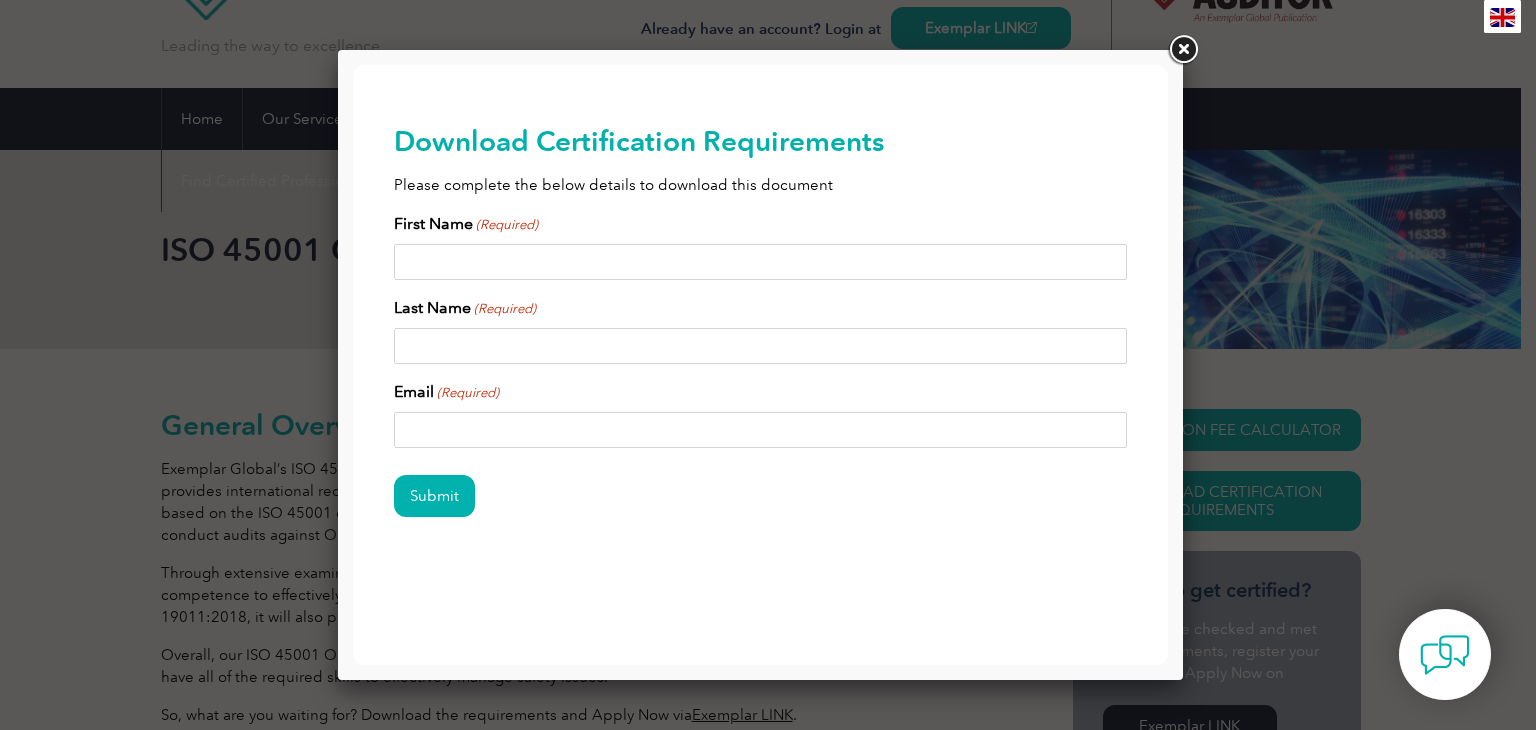 click on "First Name (Required)" at bounding box center [761, 246] 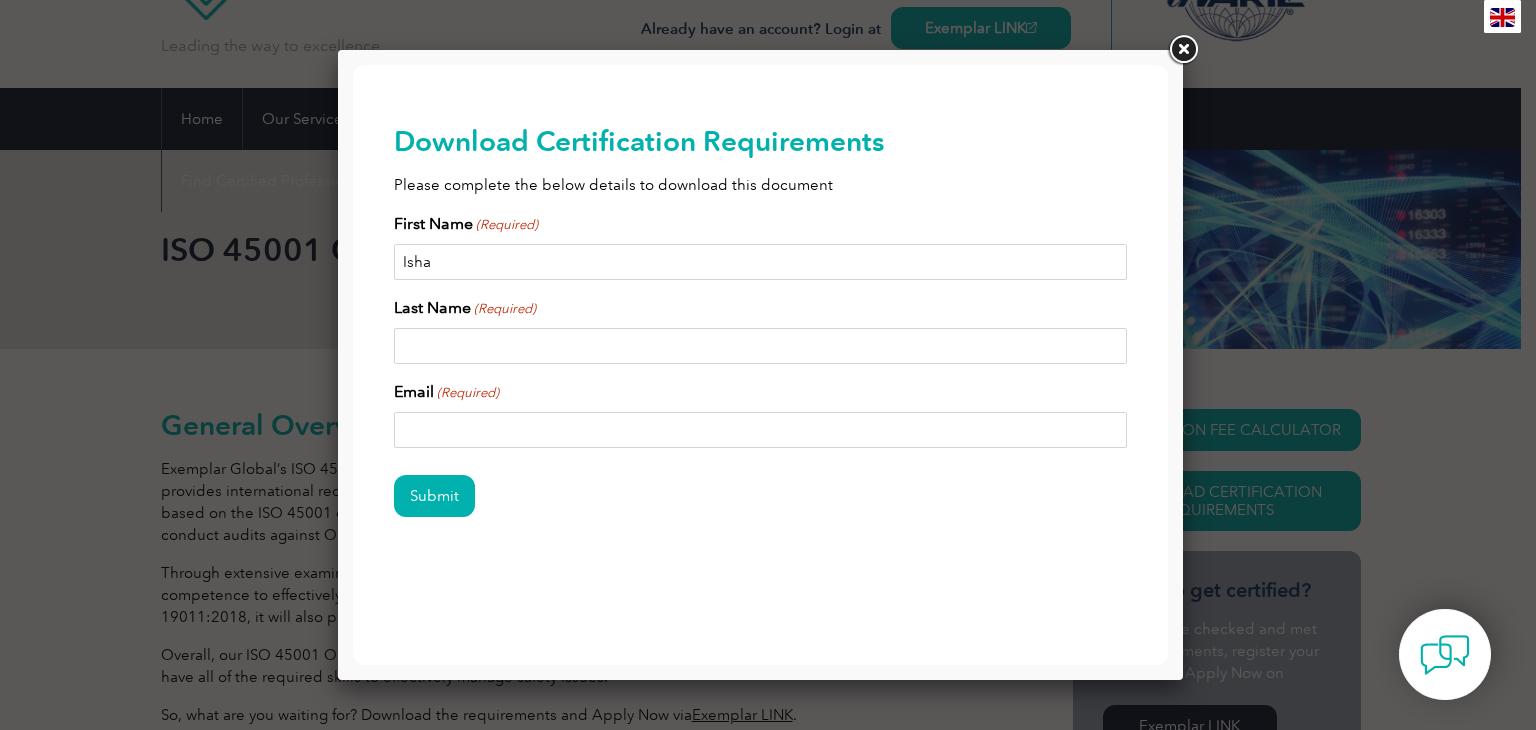 type on "Isha" 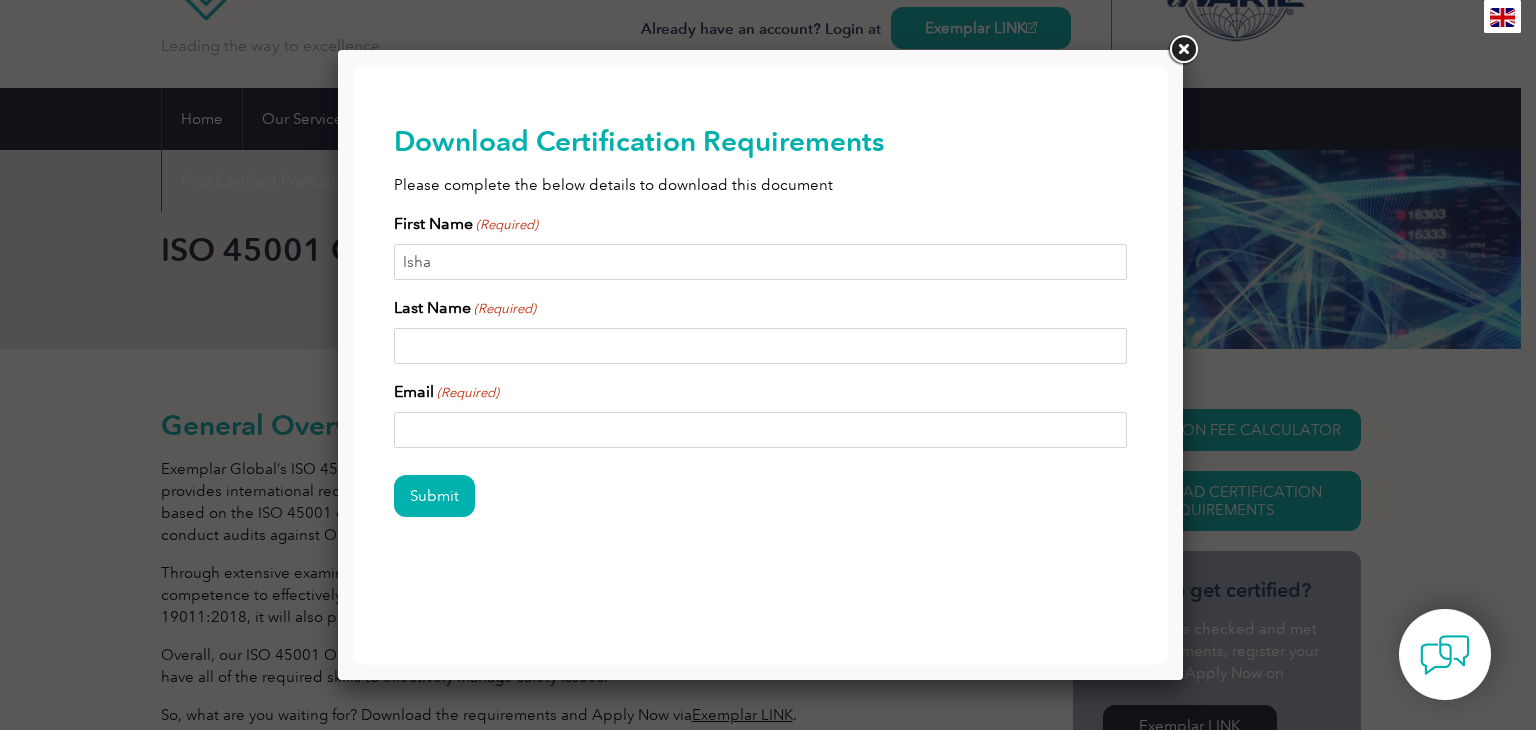 click on "Last Name (Required)" at bounding box center [761, 330] 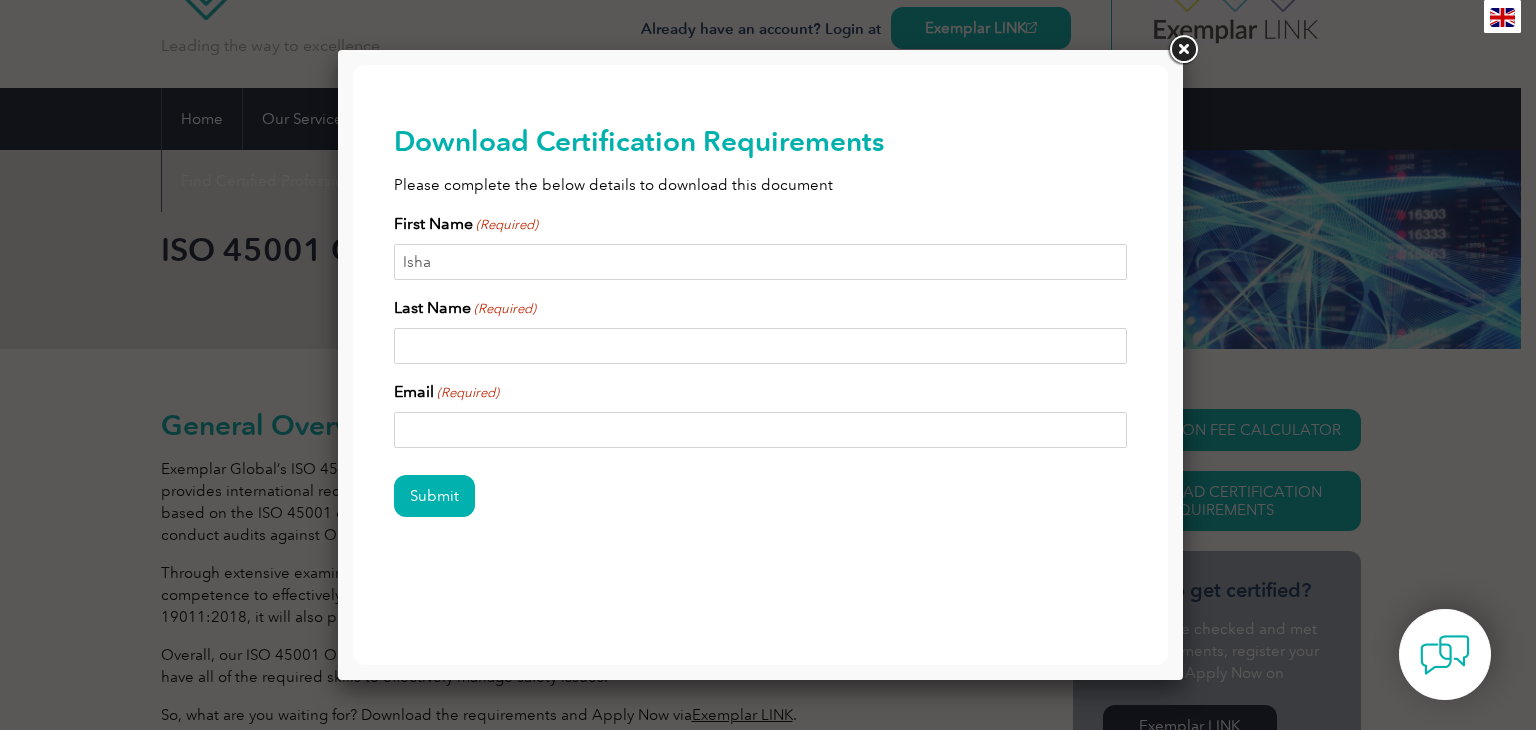 click on "Last Name (Required)" at bounding box center [761, 346] 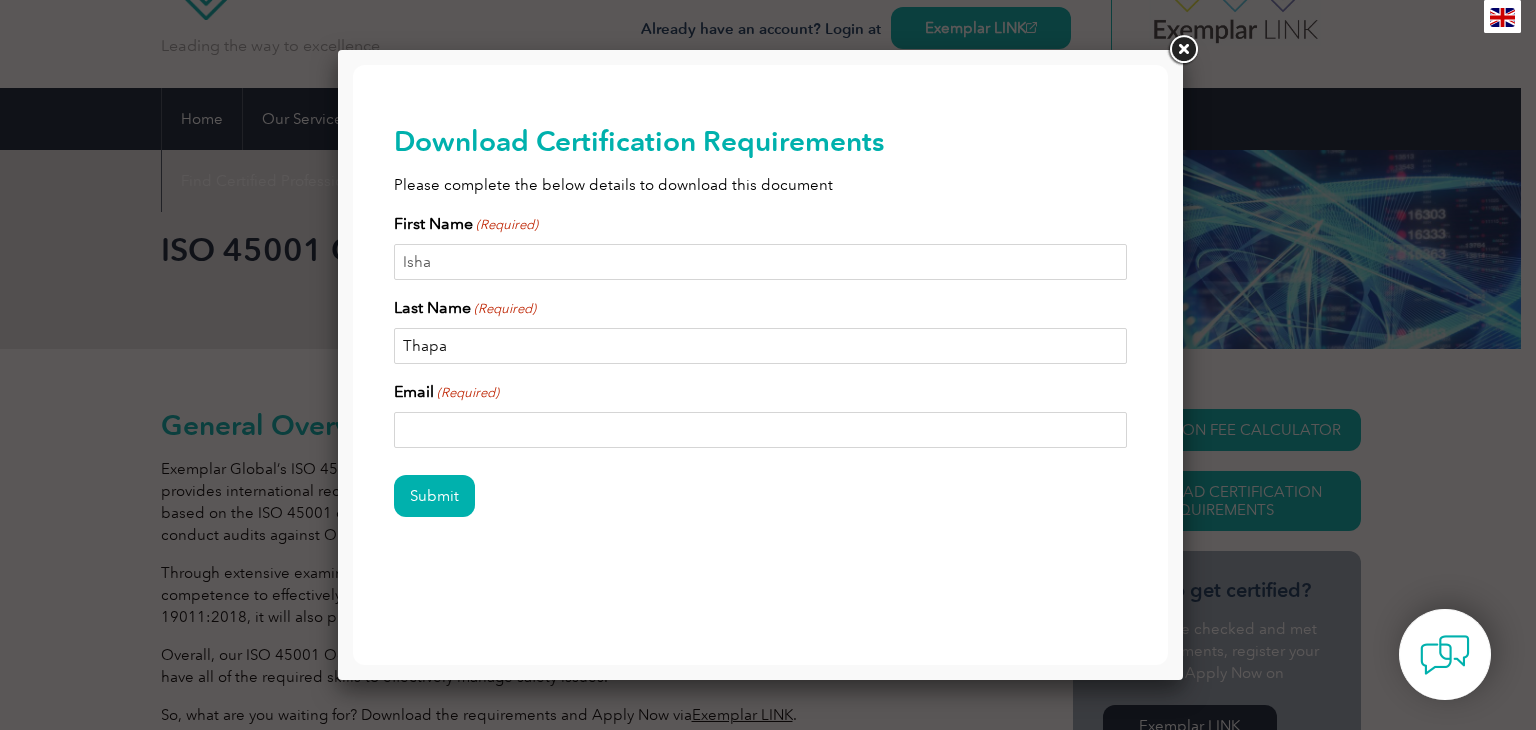 type on "Thapa" 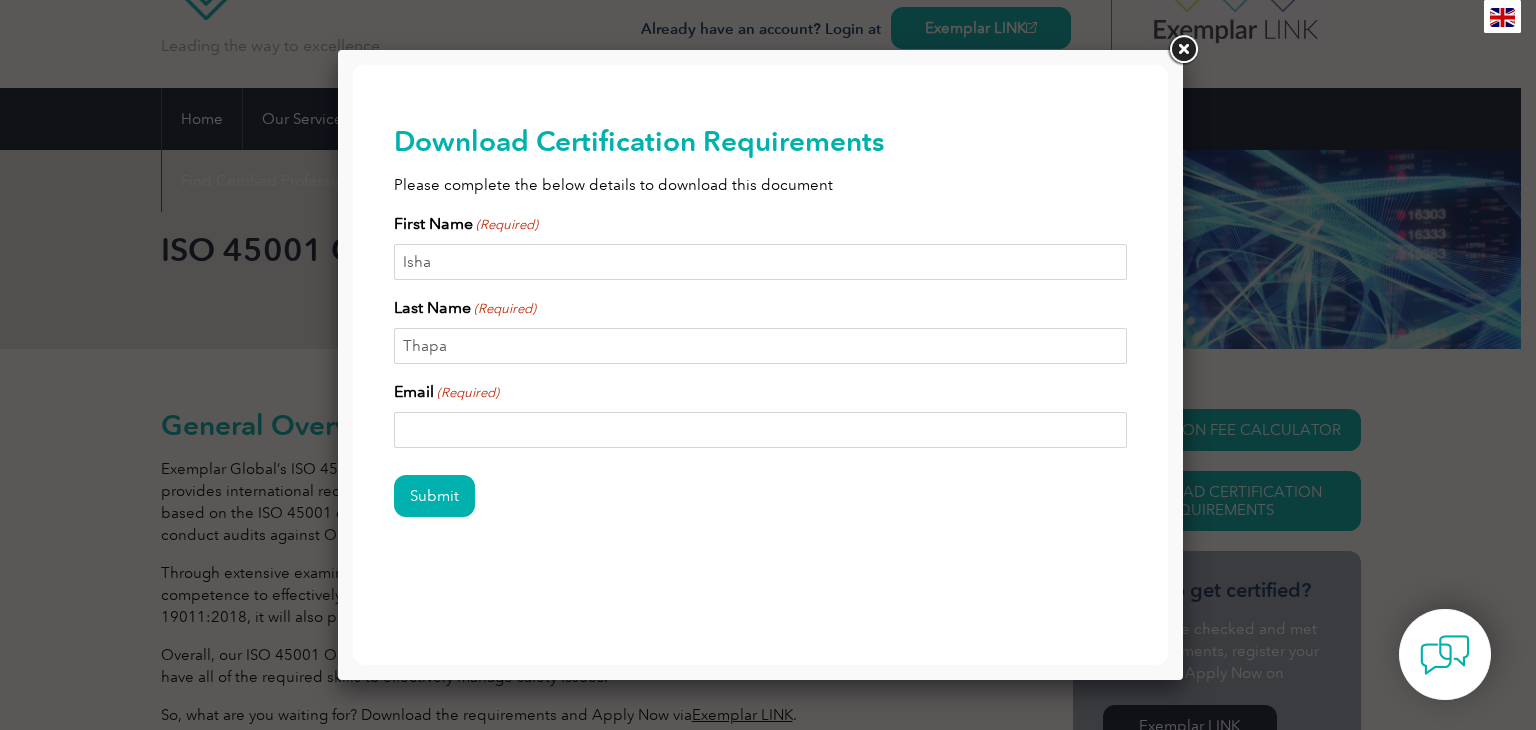 click on "Email (Required)" at bounding box center (761, 414) 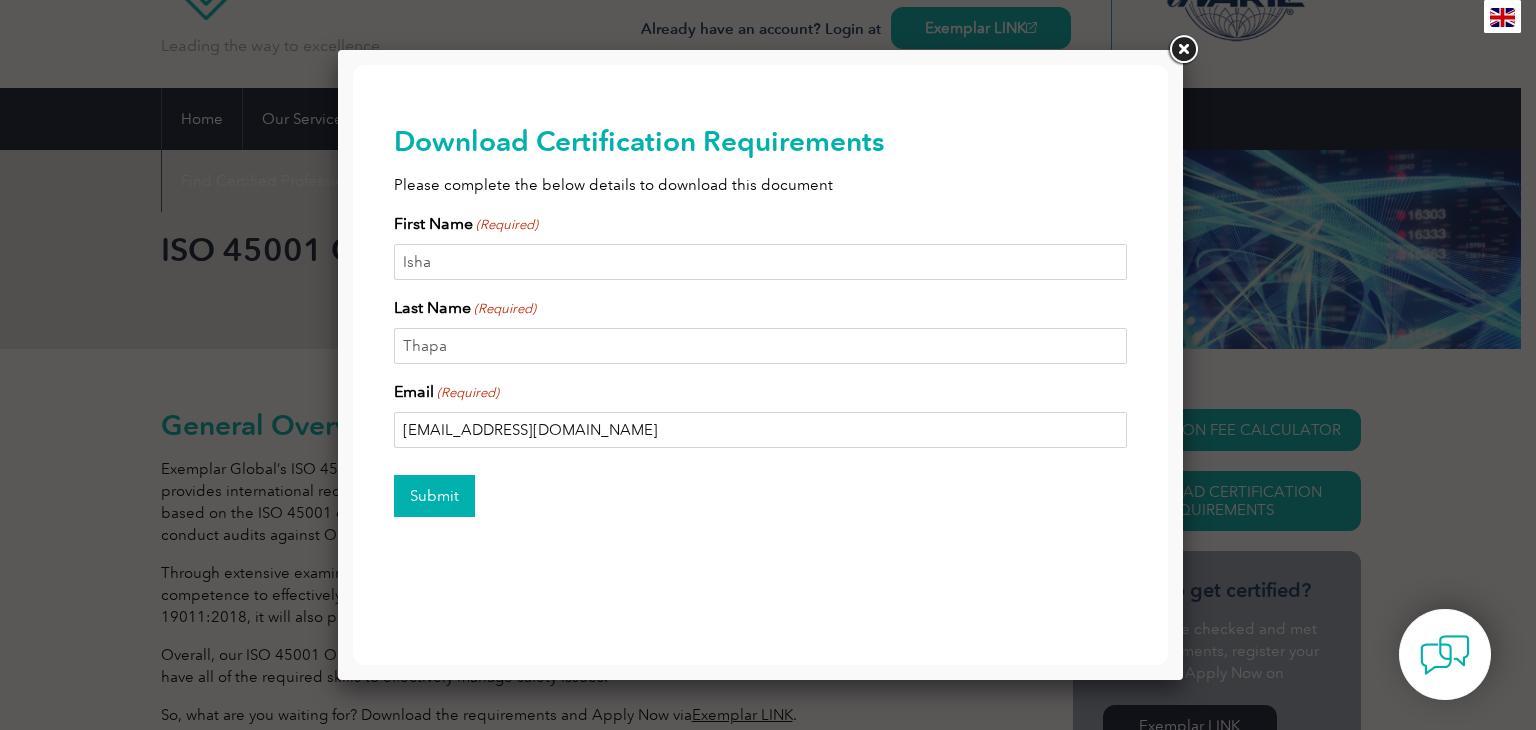 type on "reception@turboair.com.au" 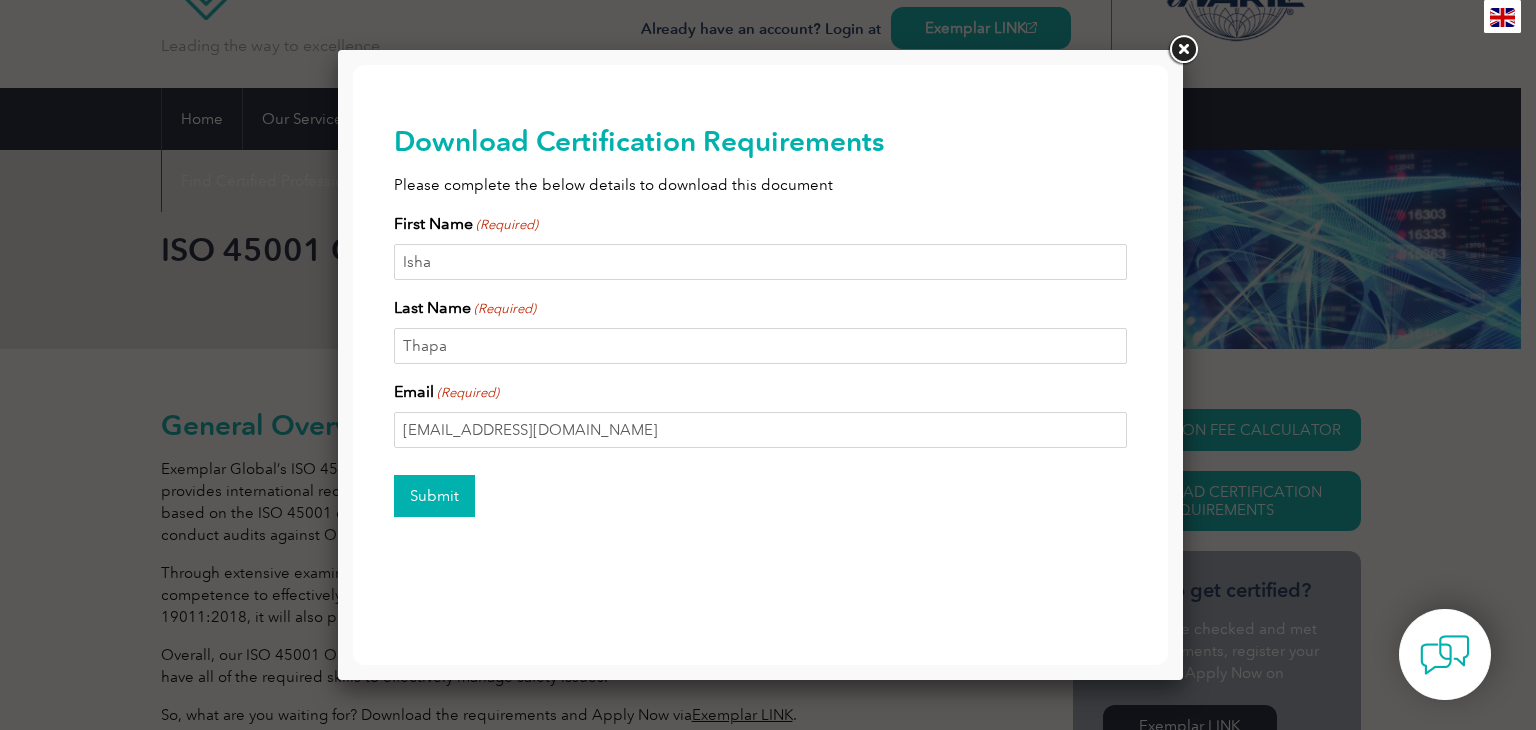 click on "Submit" at bounding box center (434, 496) 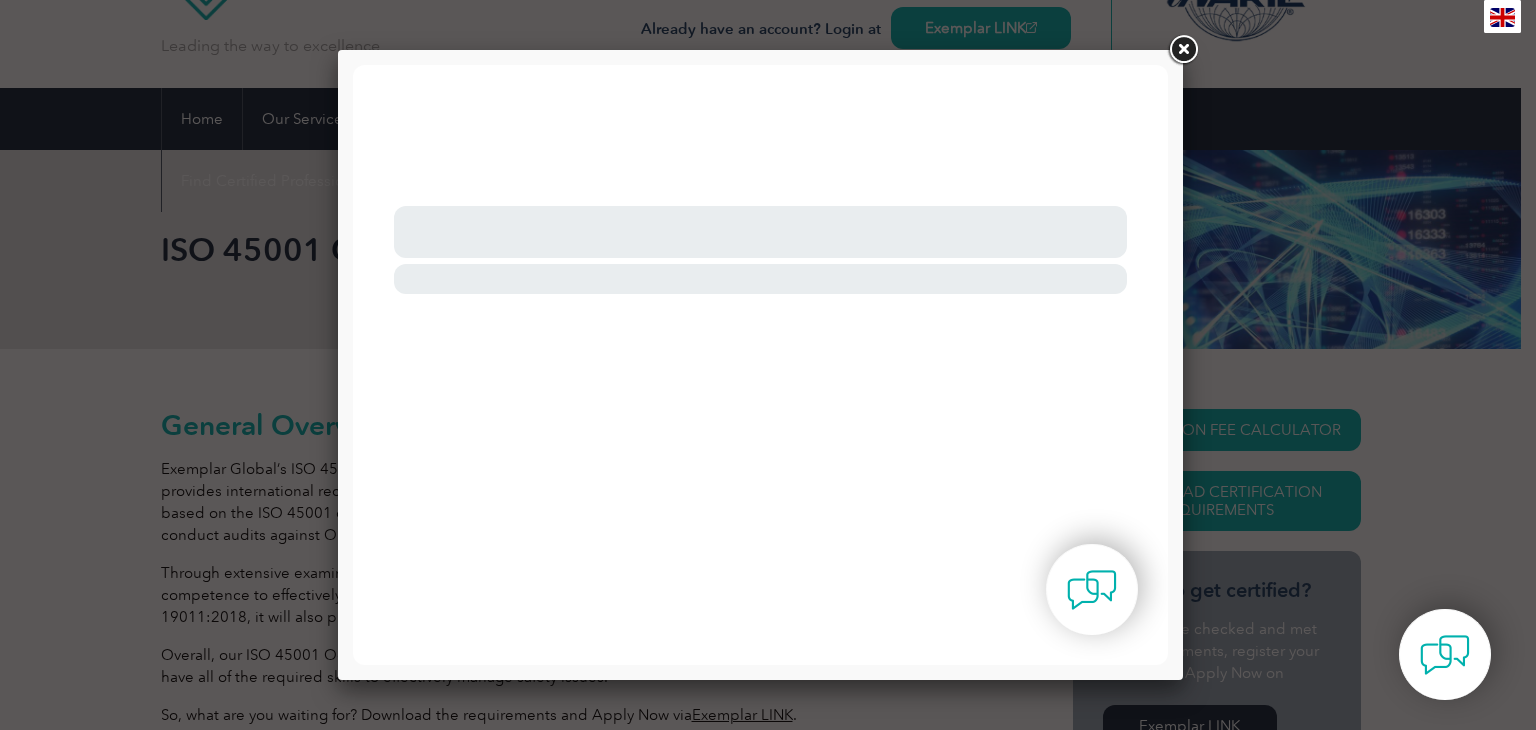 scroll, scrollTop: 0, scrollLeft: 0, axis: both 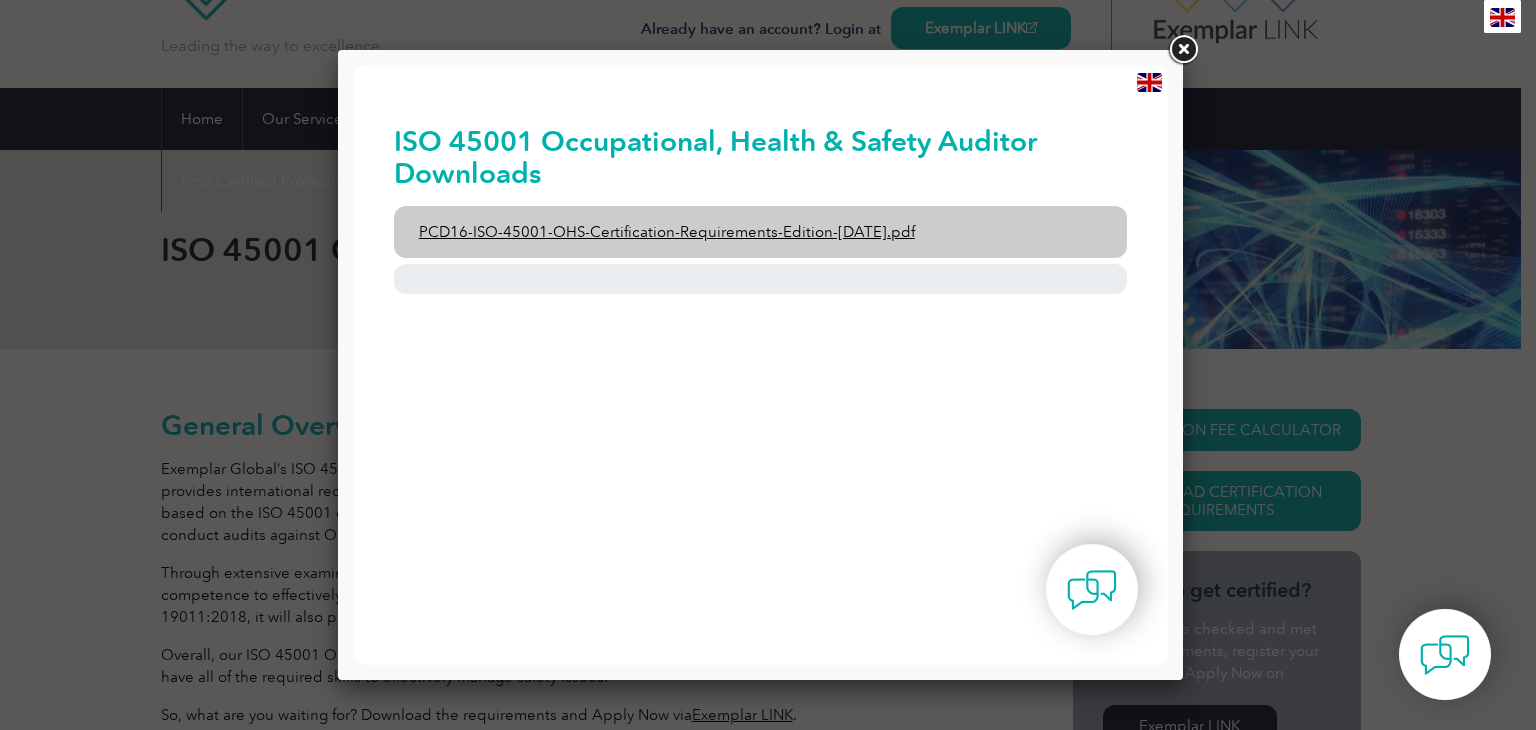 click on "PCD16-ISO-45001-OHS-Certification-Requirements-Edition-2-April-2022.pdf" at bounding box center (761, 232) 